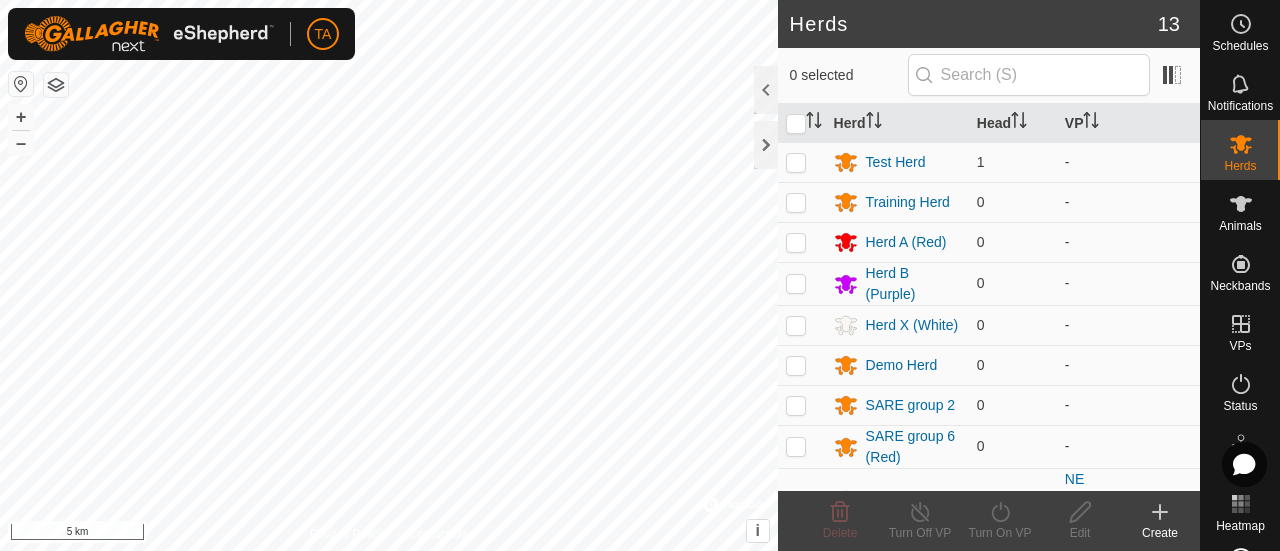 scroll, scrollTop: 0, scrollLeft: 0, axis: both 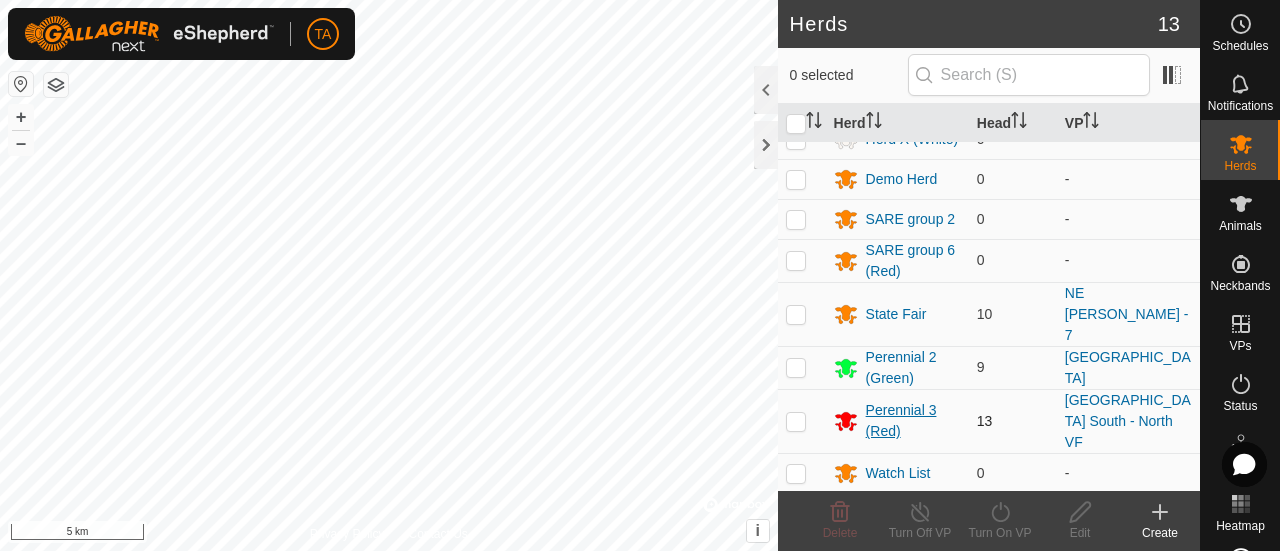 click on "Perennial 3 (Red)" at bounding box center (913, 421) 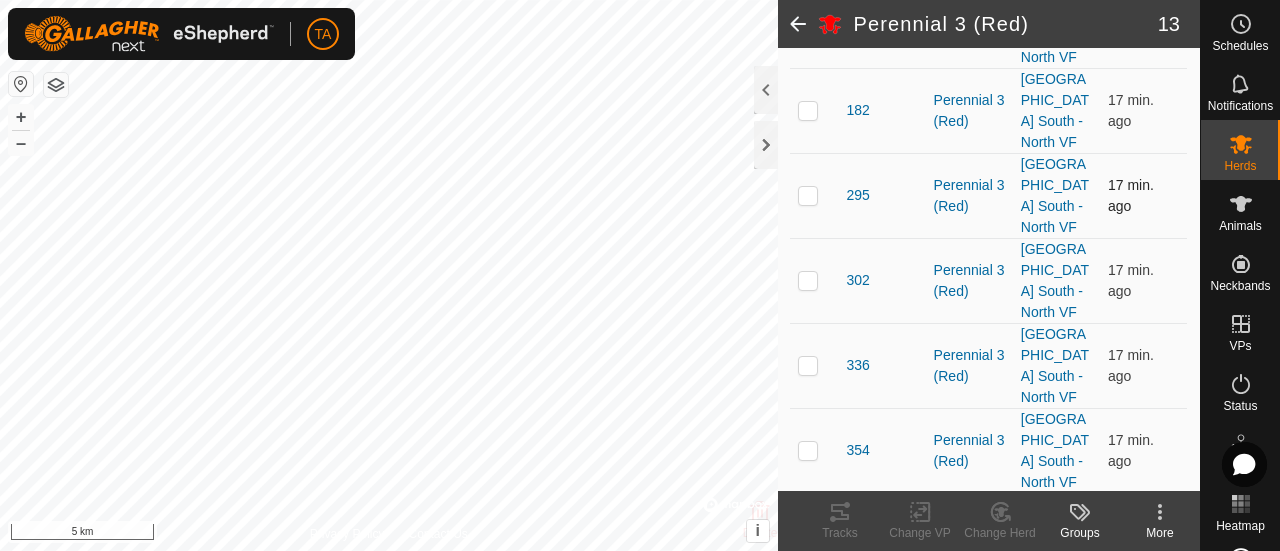 scroll, scrollTop: 0, scrollLeft: 0, axis: both 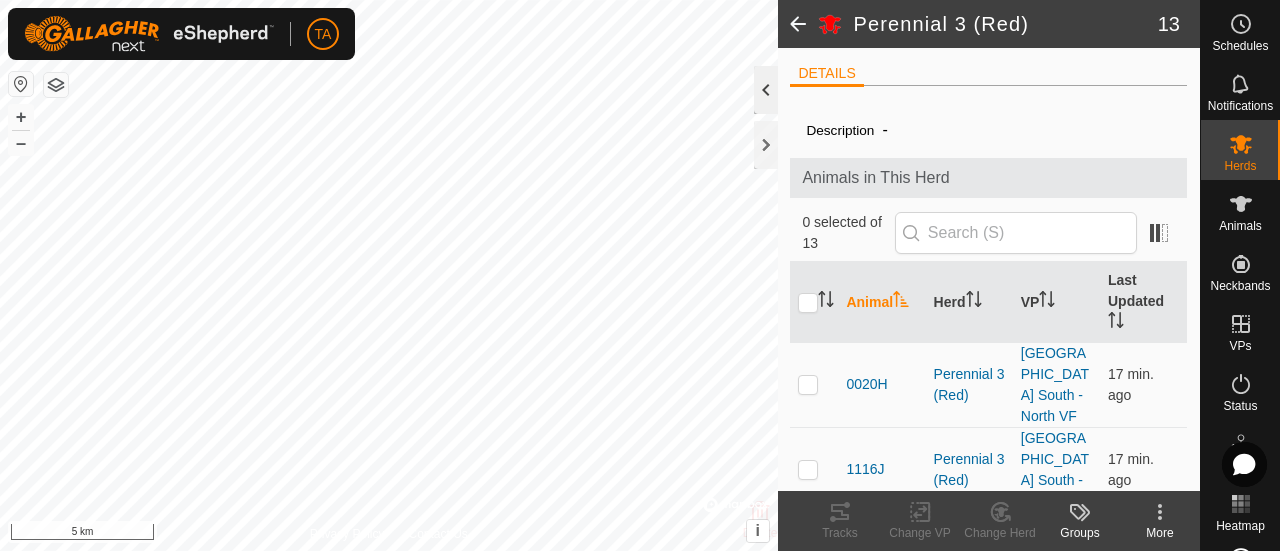 click 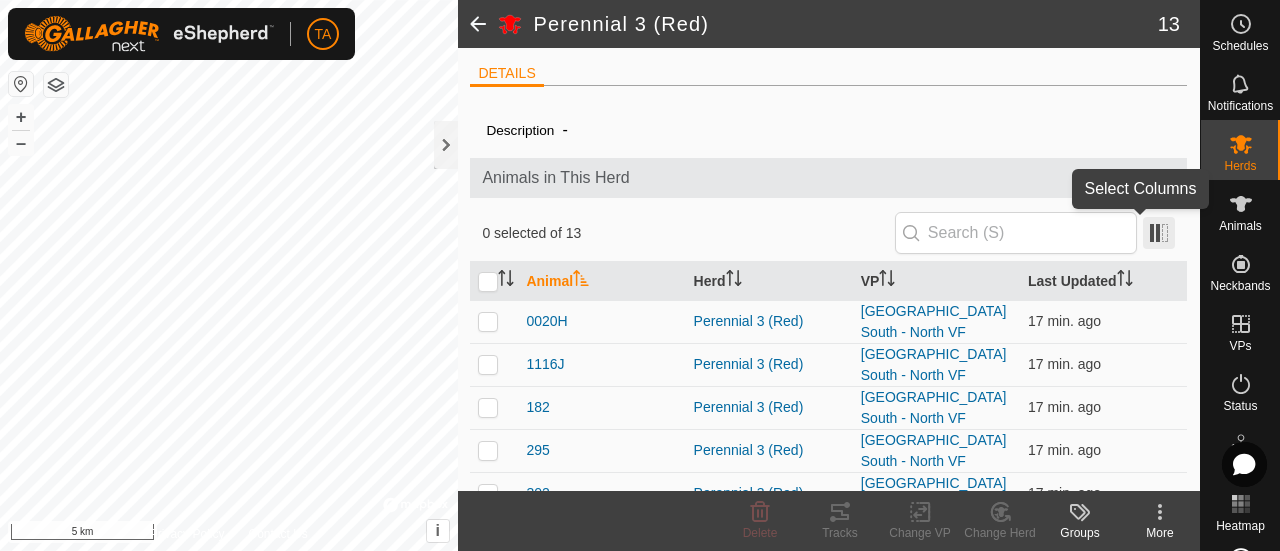 click at bounding box center (1159, 233) 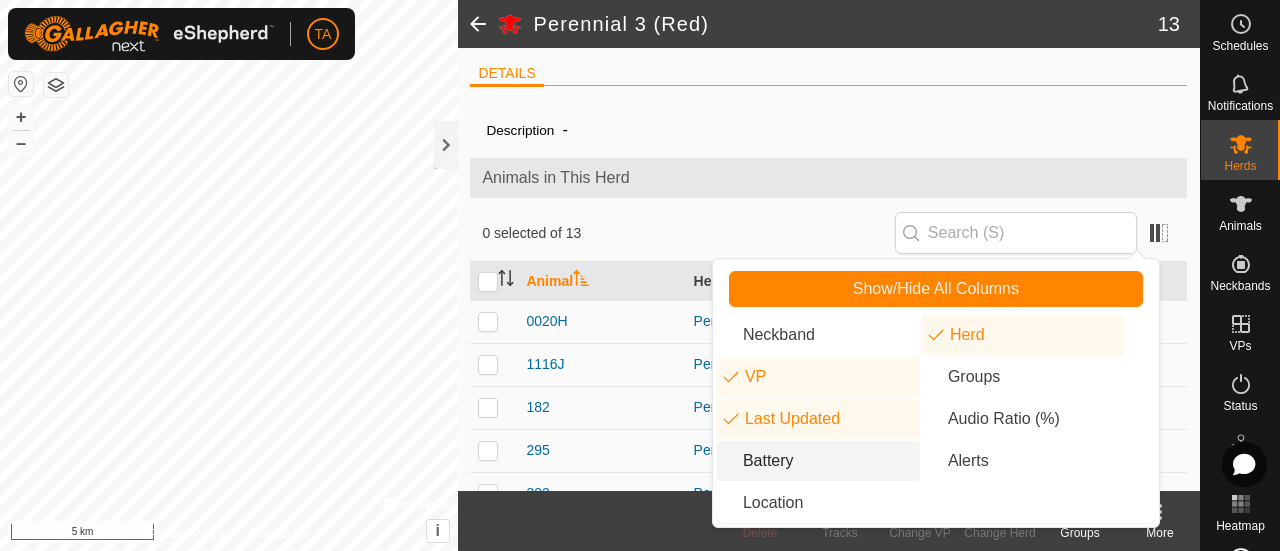 click on "Battery" at bounding box center (818, 461) 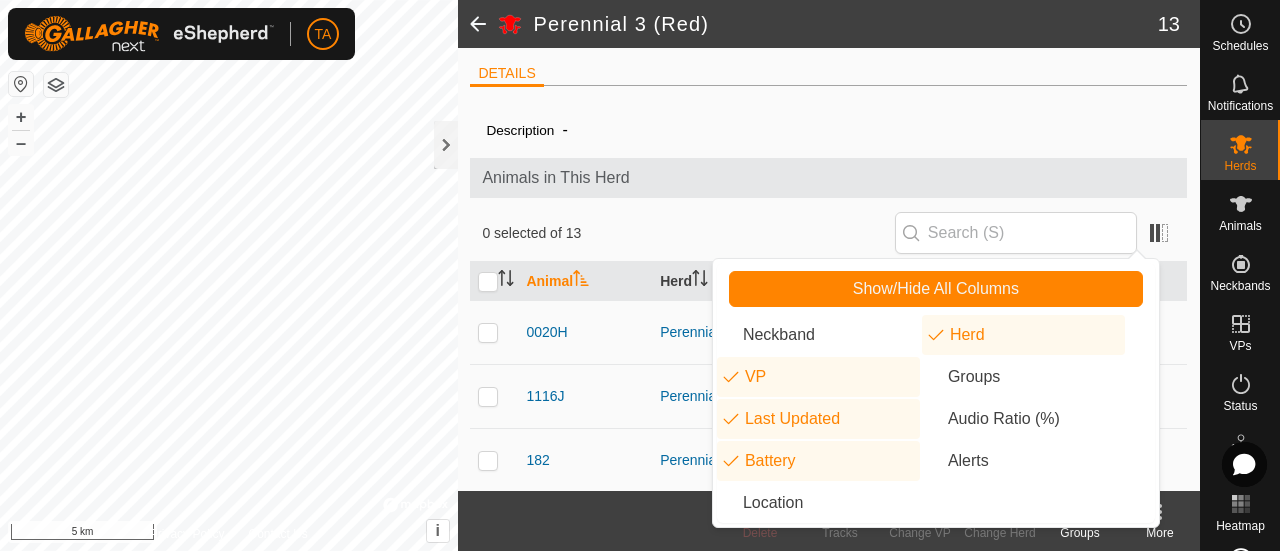 click on "Animals in This Herd" 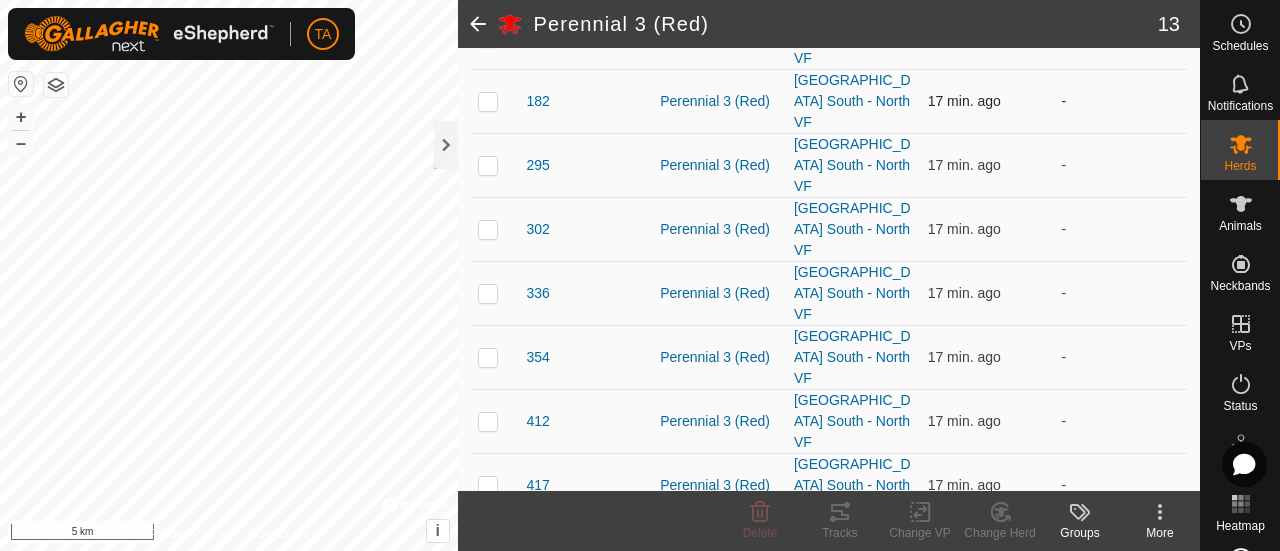 scroll, scrollTop: 0, scrollLeft: 0, axis: both 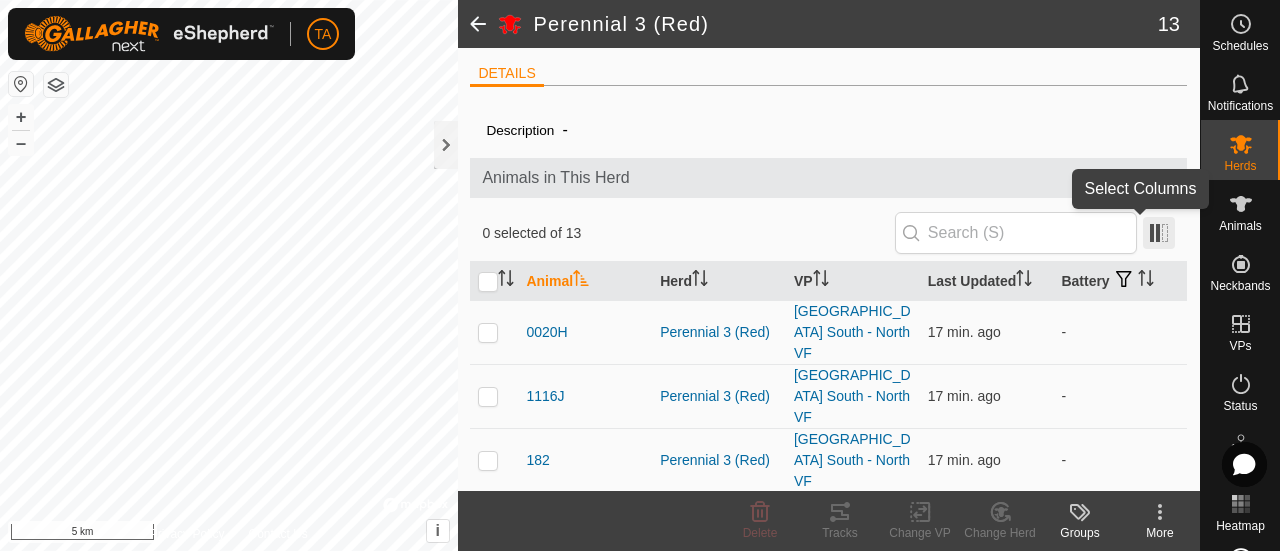 click at bounding box center (1159, 233) 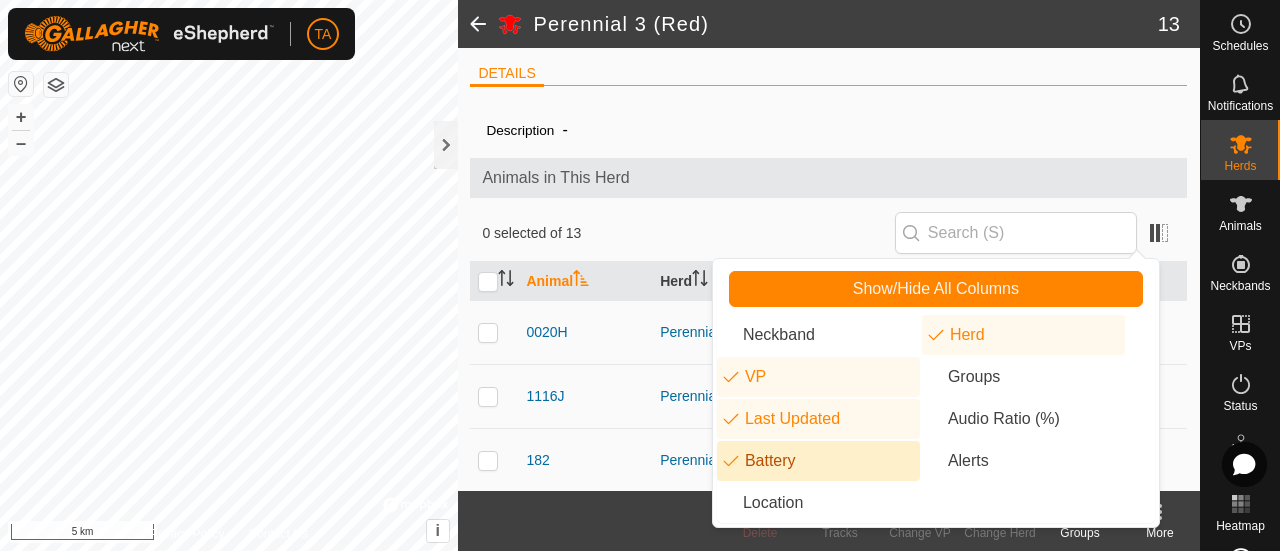 click on "Battery" at bounding box center (818, 461) 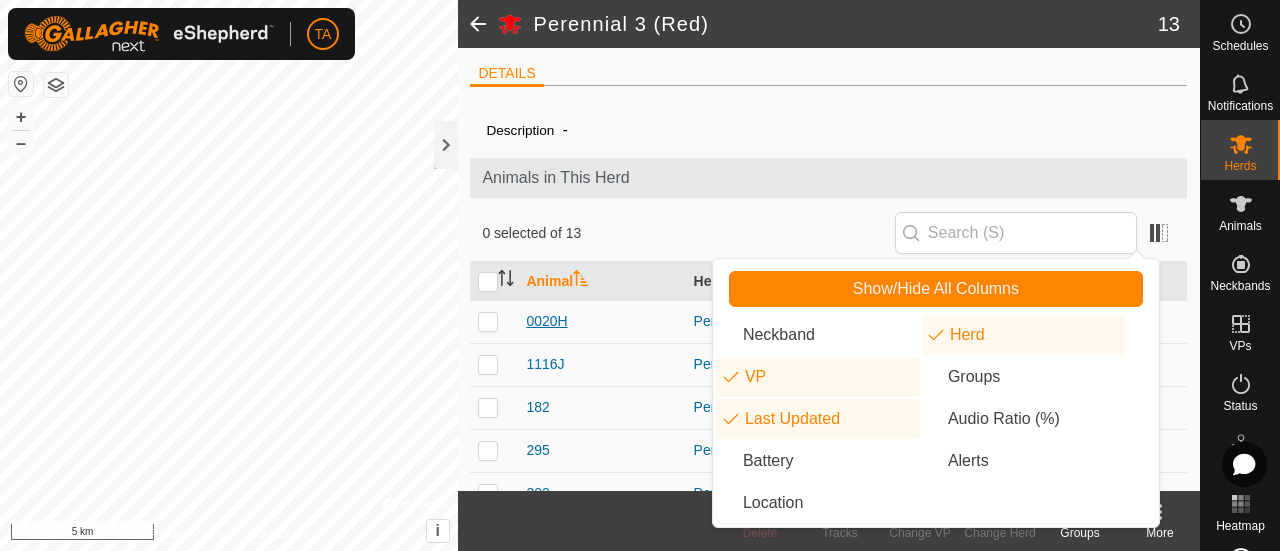 click on "0020H" at bounding box center [546, 321] 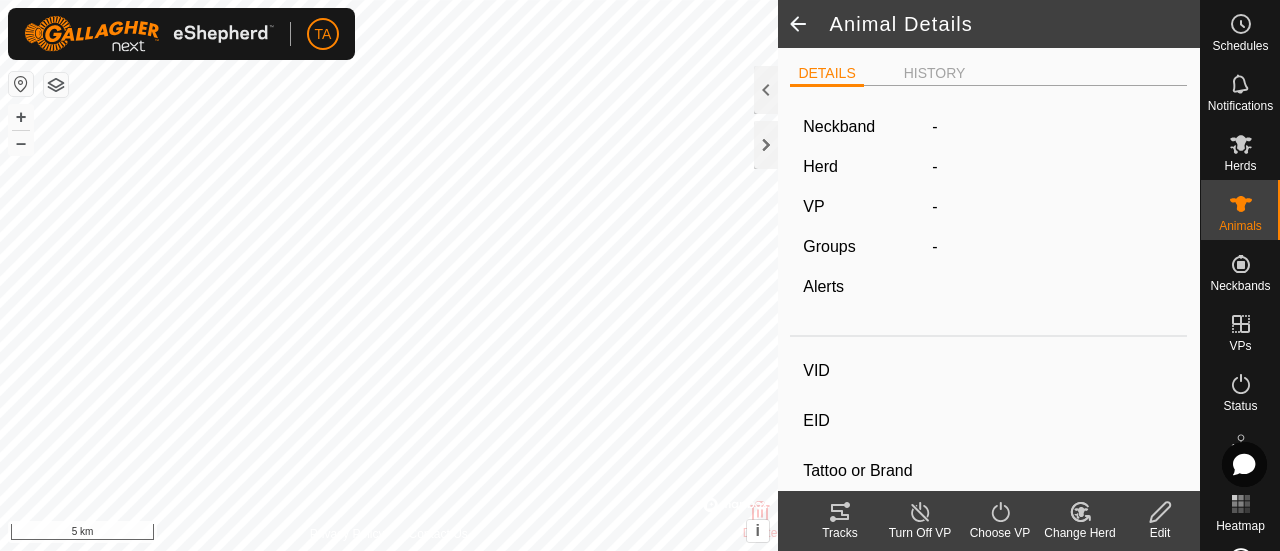type on "0020H" 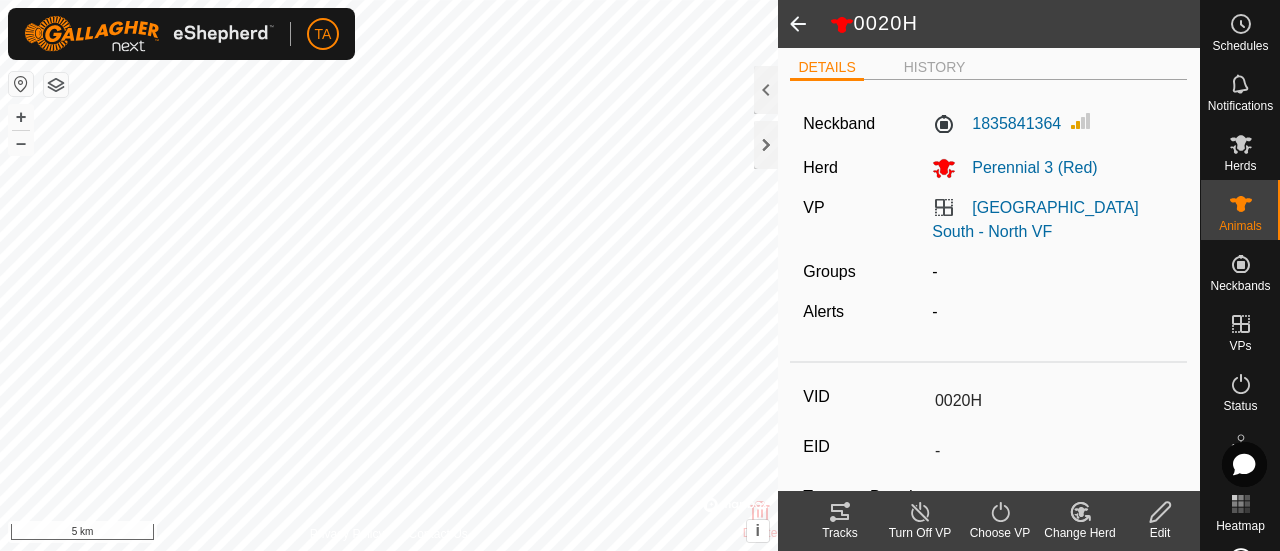scroll, scrollTop: 0, scrollLeft: 0, axis: both 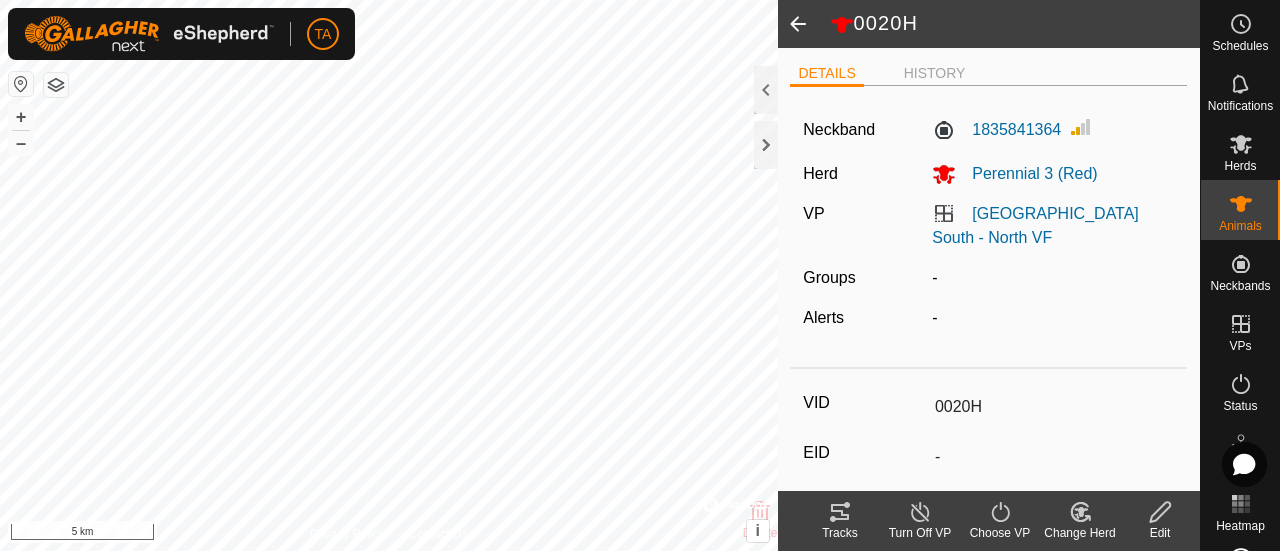 click 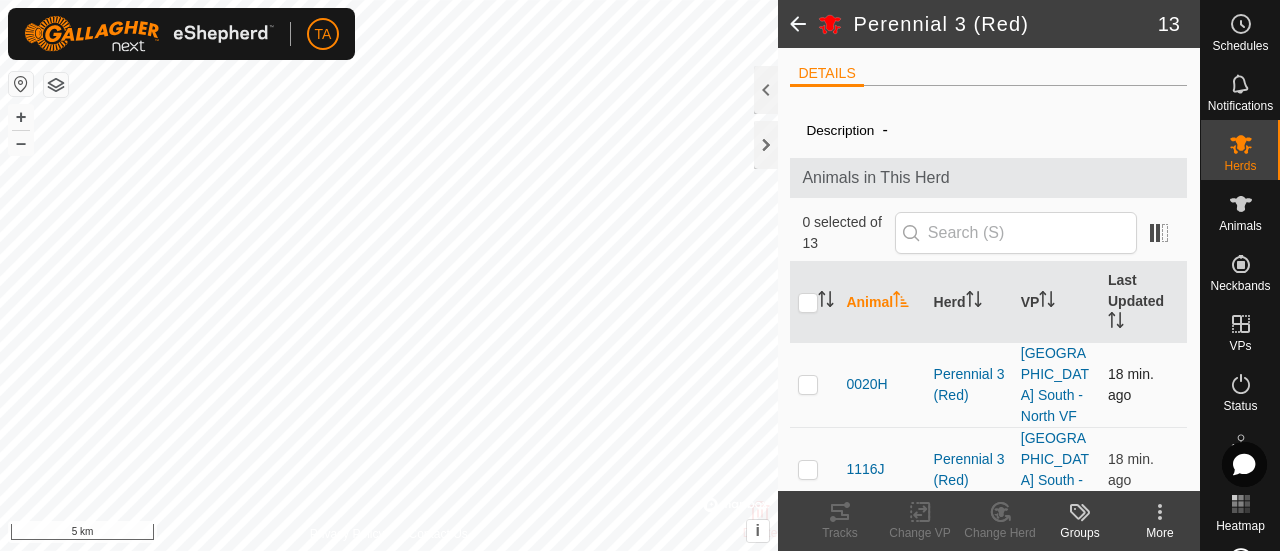 click at bounding box center (808, 384) 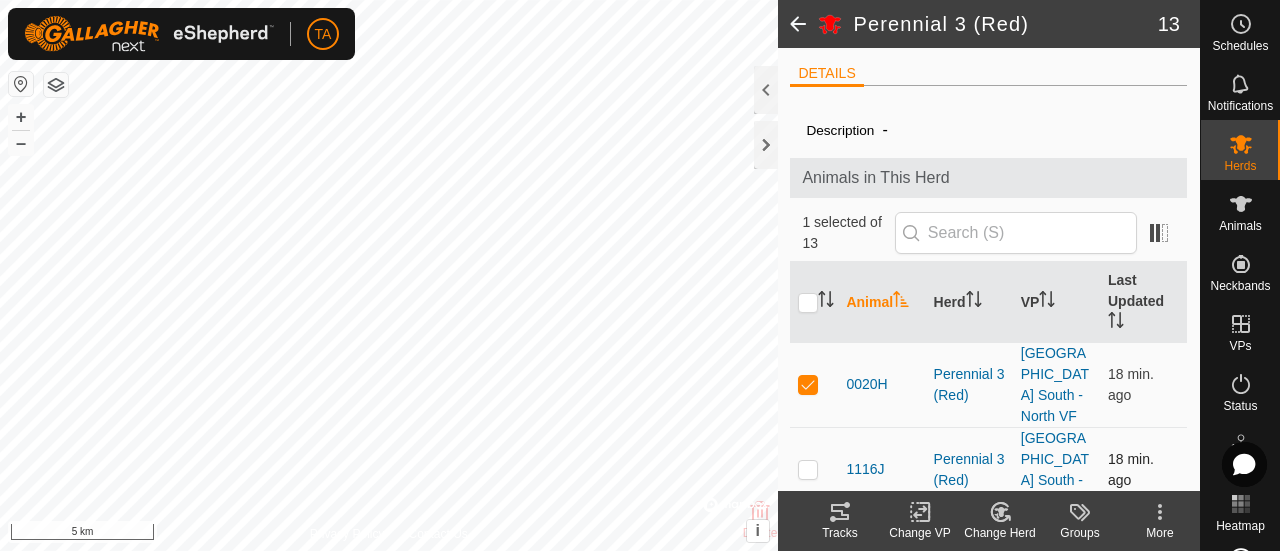 scroll, scrollTop: 54, scrollLeft: 0, axis: vertical 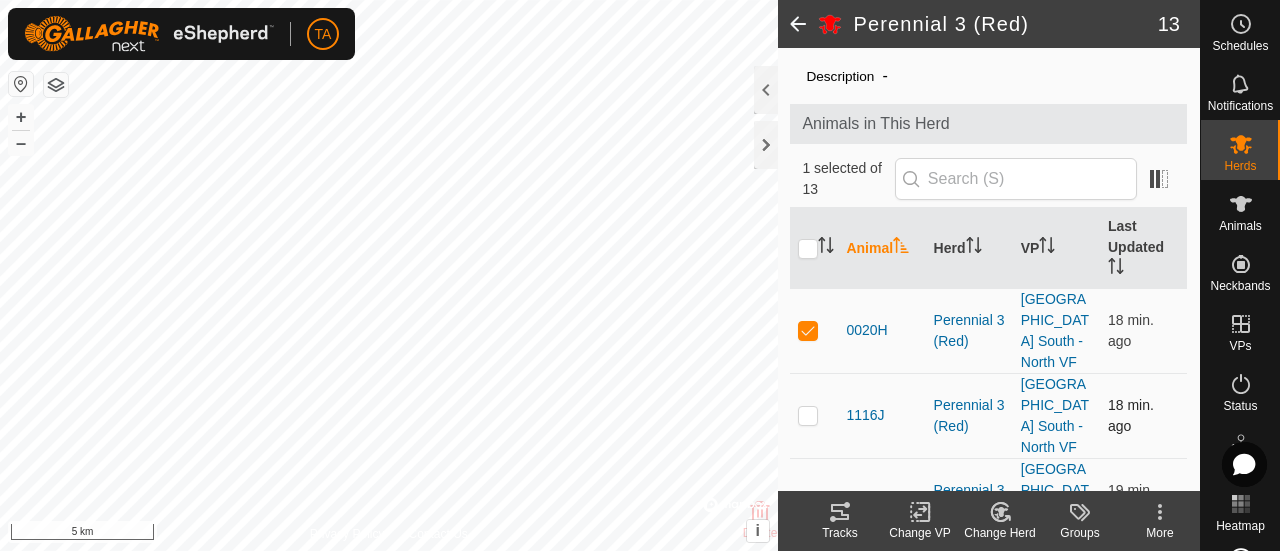 click at bounding box center [808, 415] 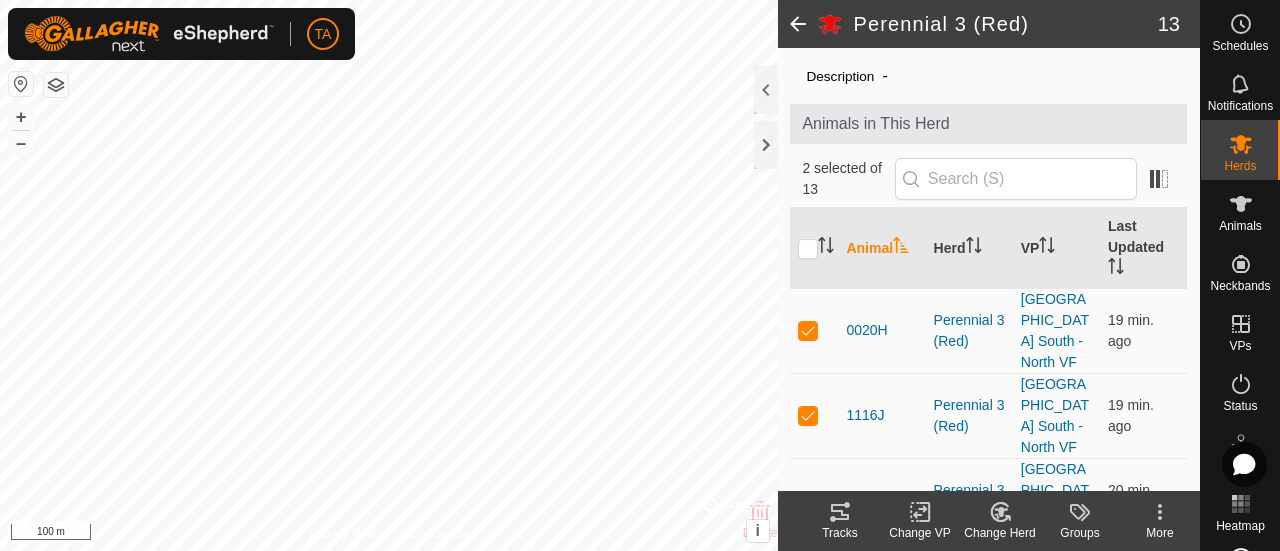 click 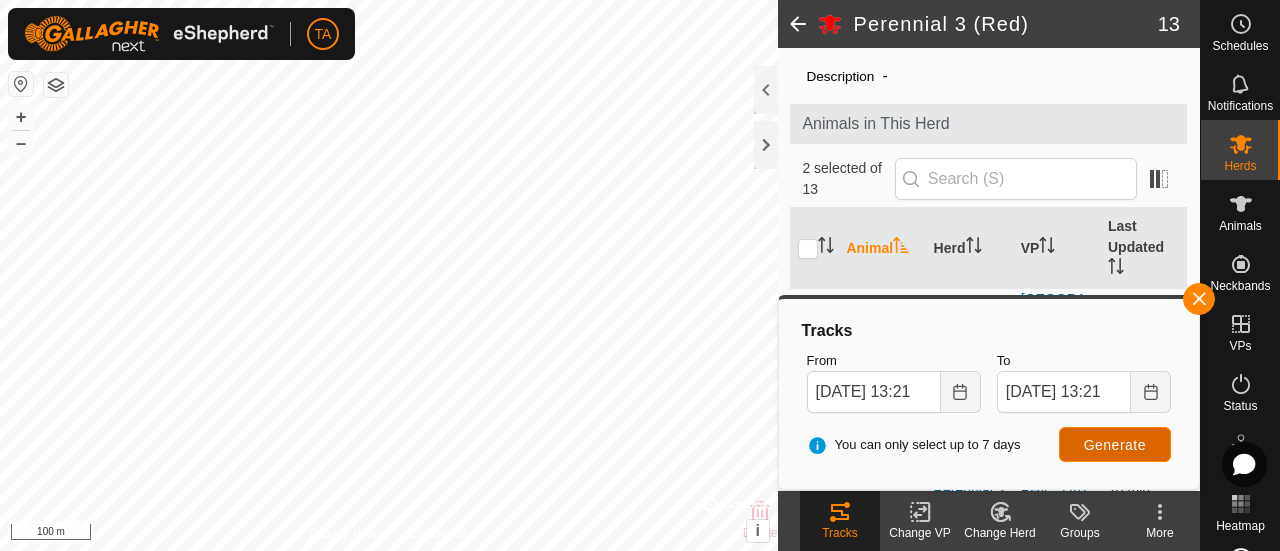 click on "Generate" at bounding box center [1115, 445] 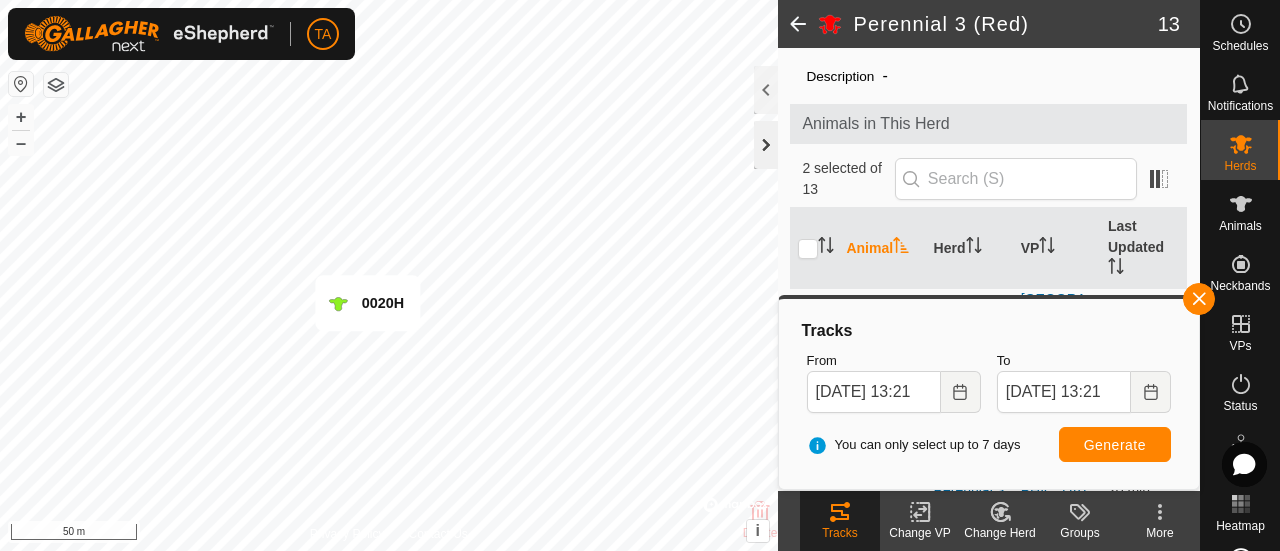 click 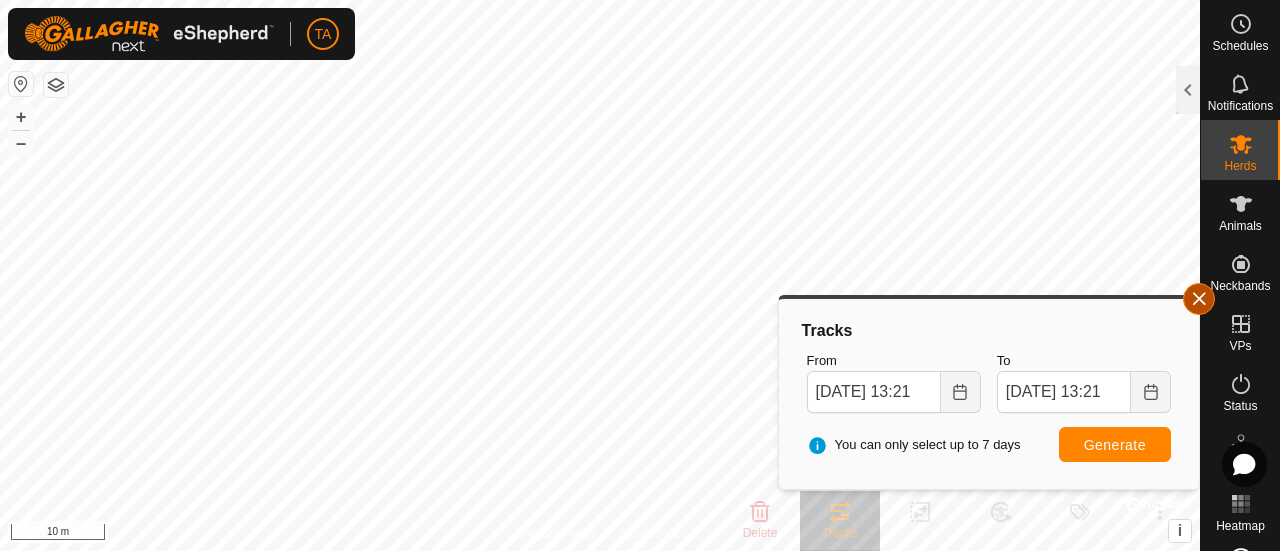 click at bounding box center [1199, 299] 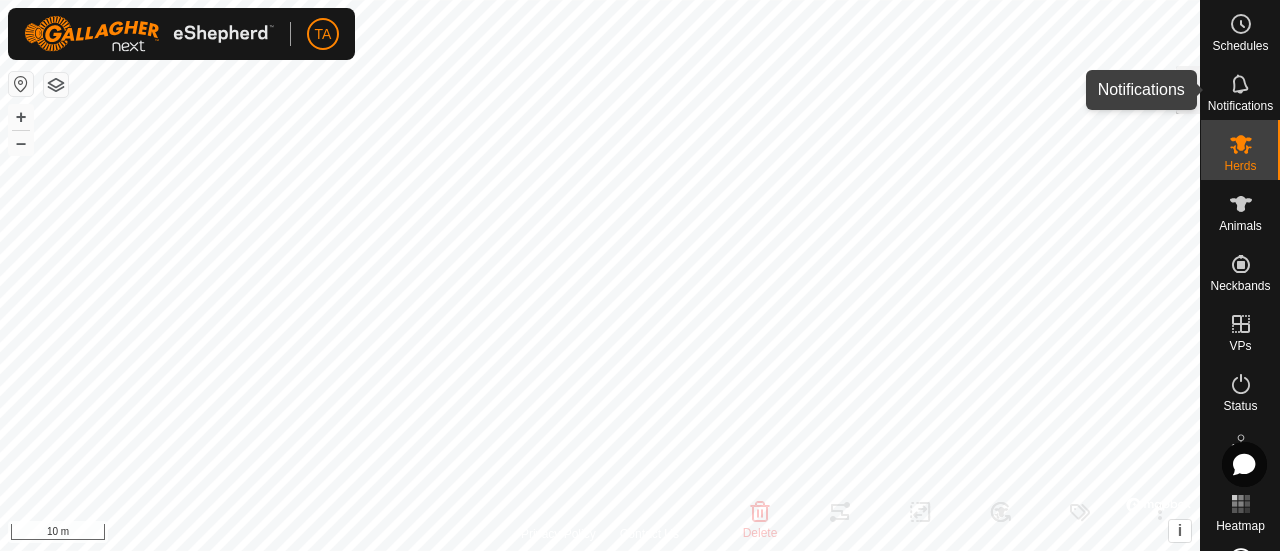 click at bounding box center (1241, 84) 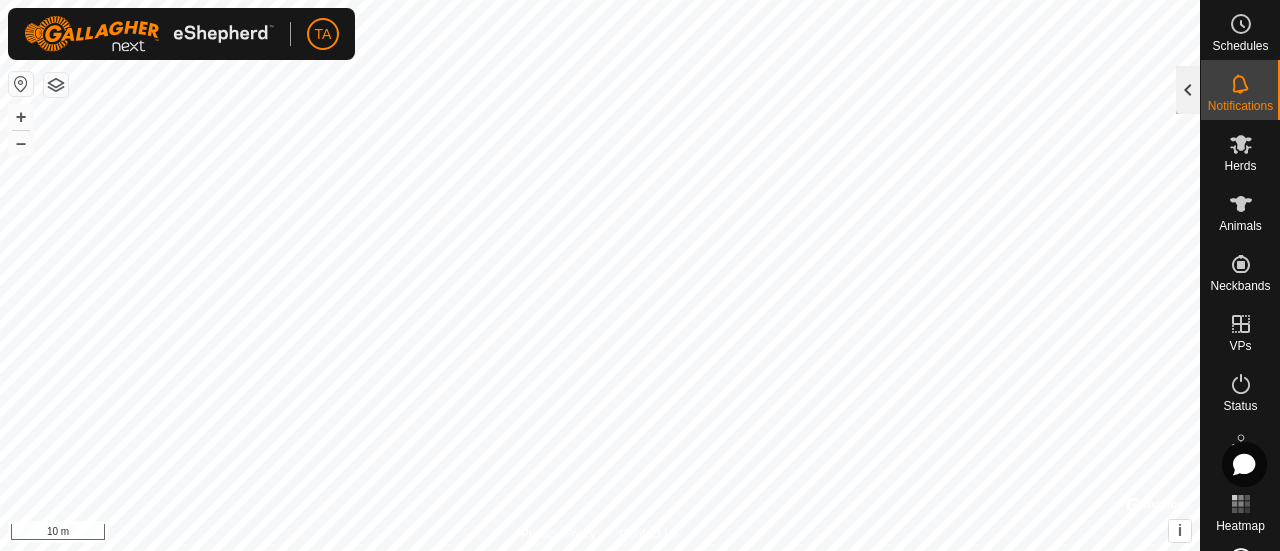 click 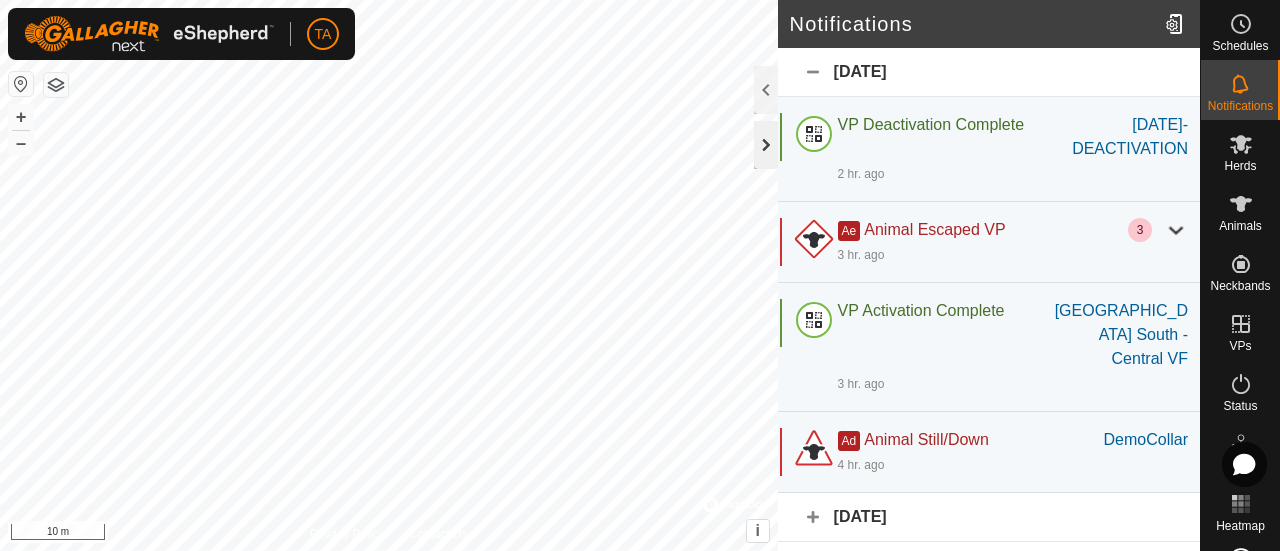 click 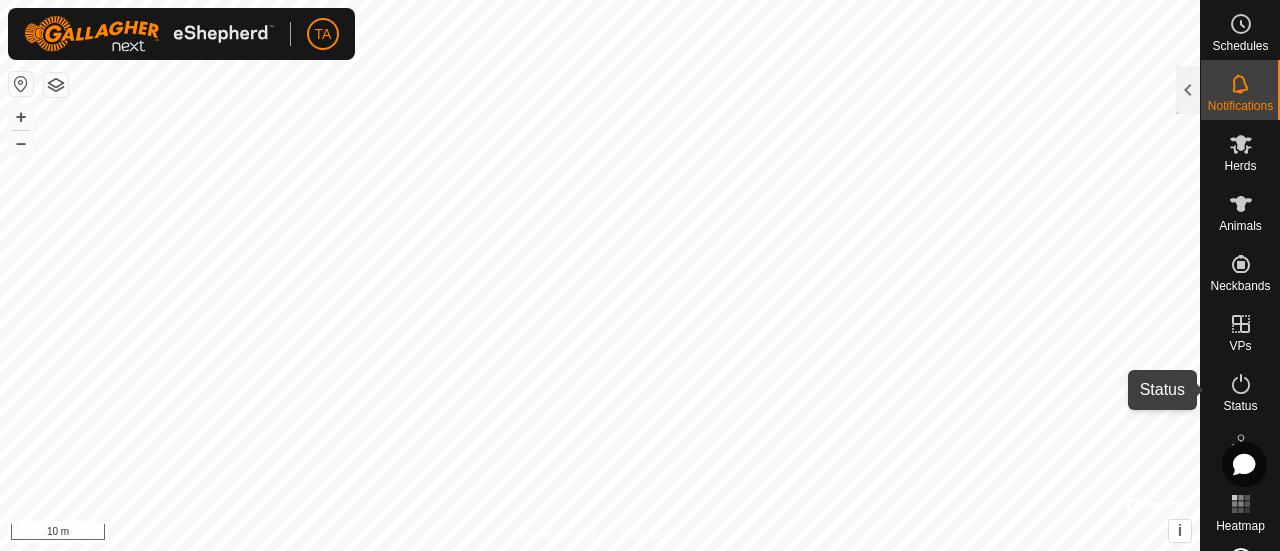 click 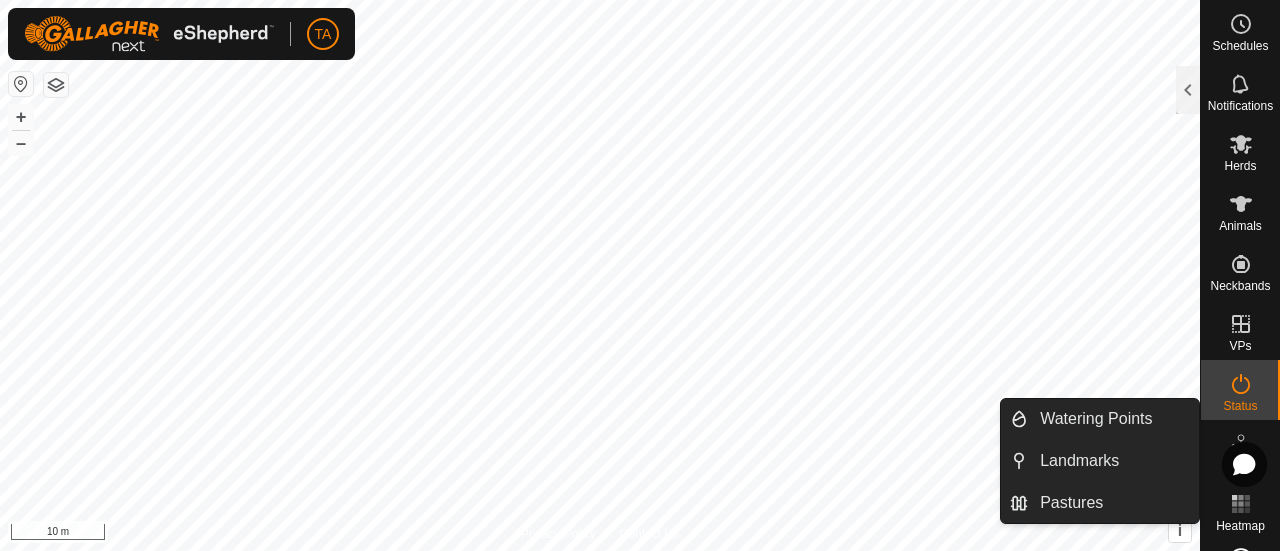 scroll, scrollTop: 64, scrollLeft: 0, axis: vertical 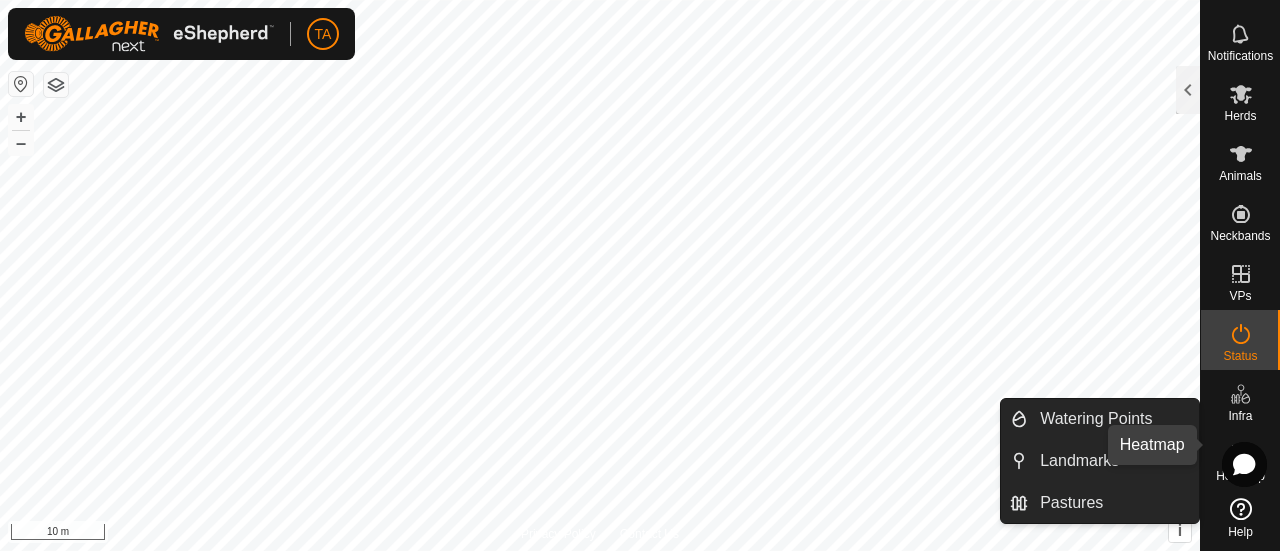 click 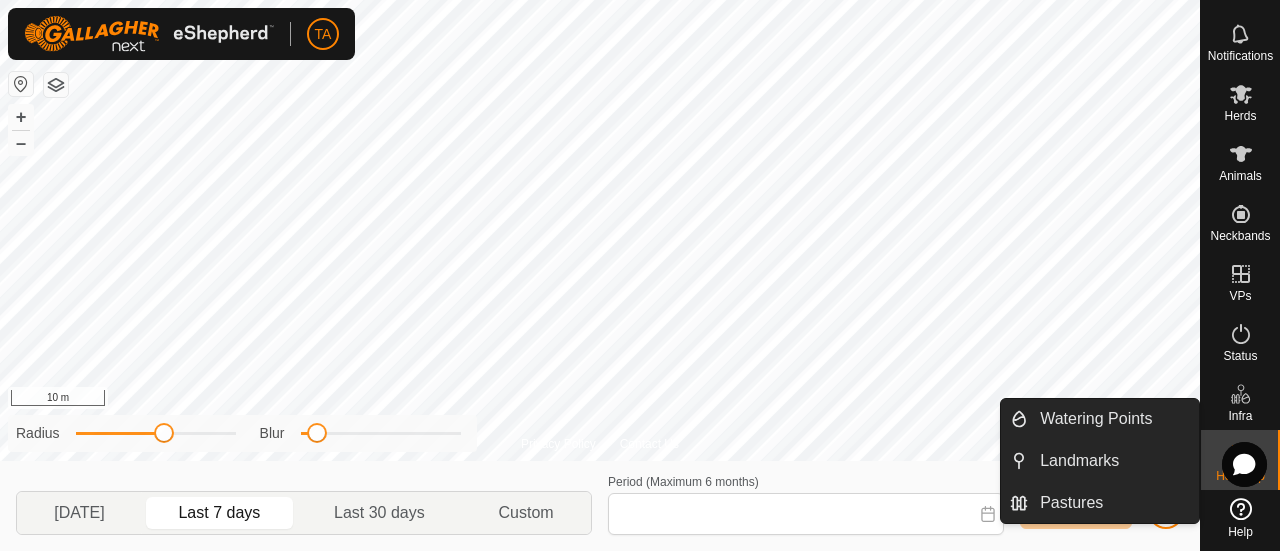 type on "[DATE] - [DATE]" 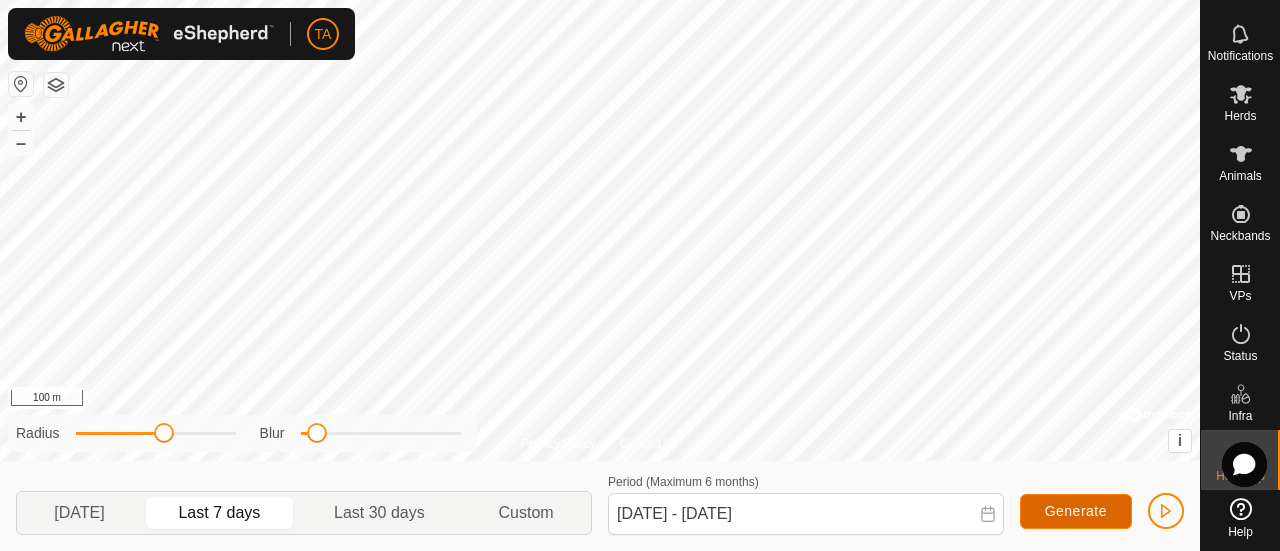 click on "Generate" 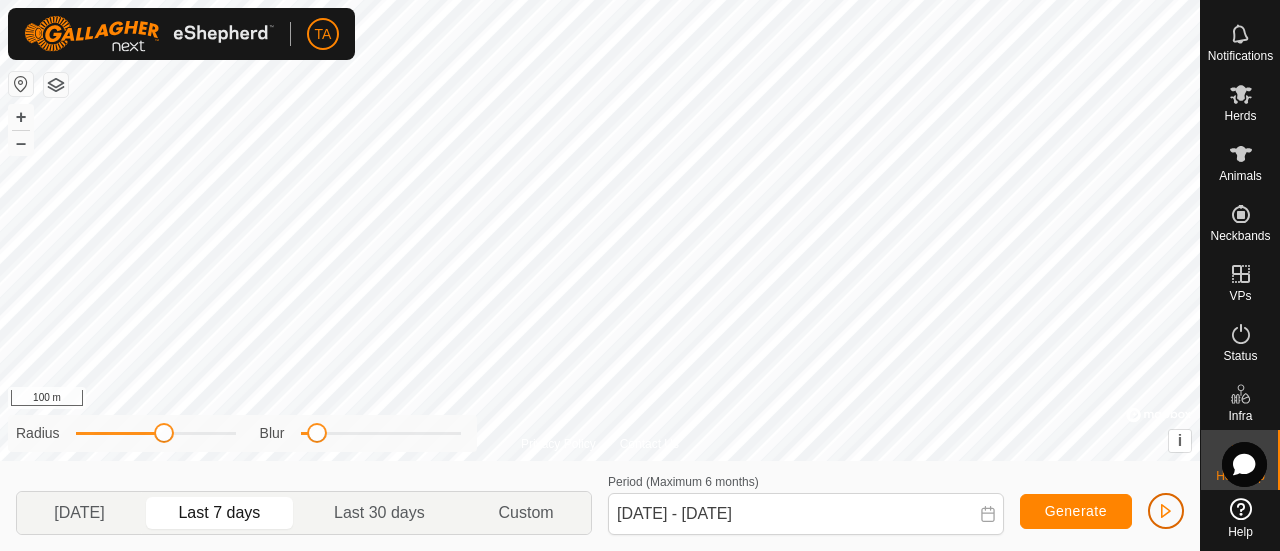 click 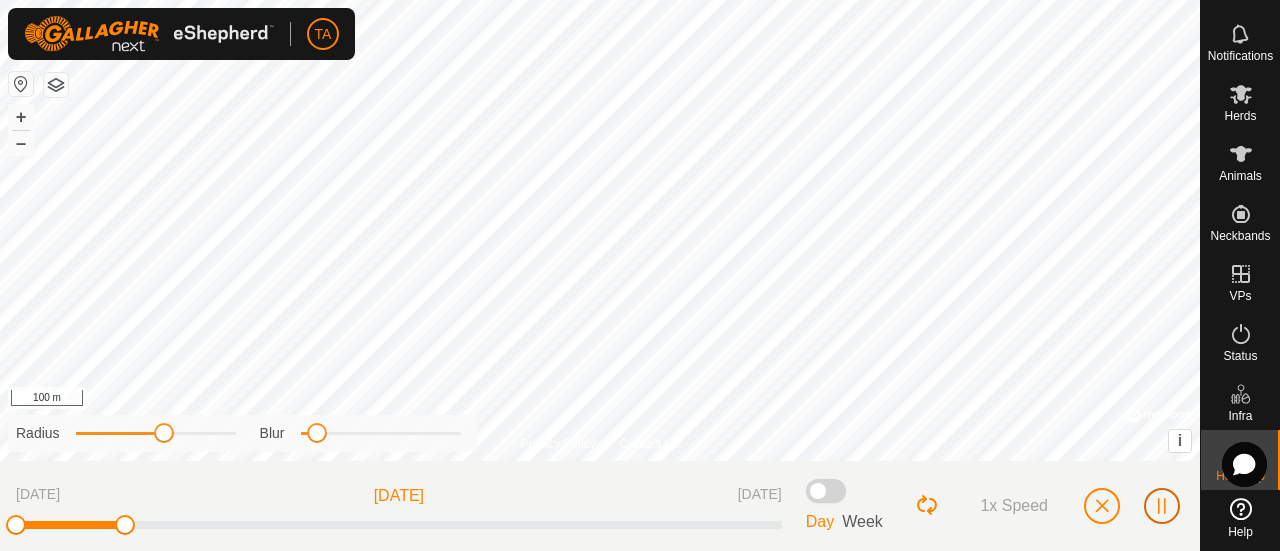 click 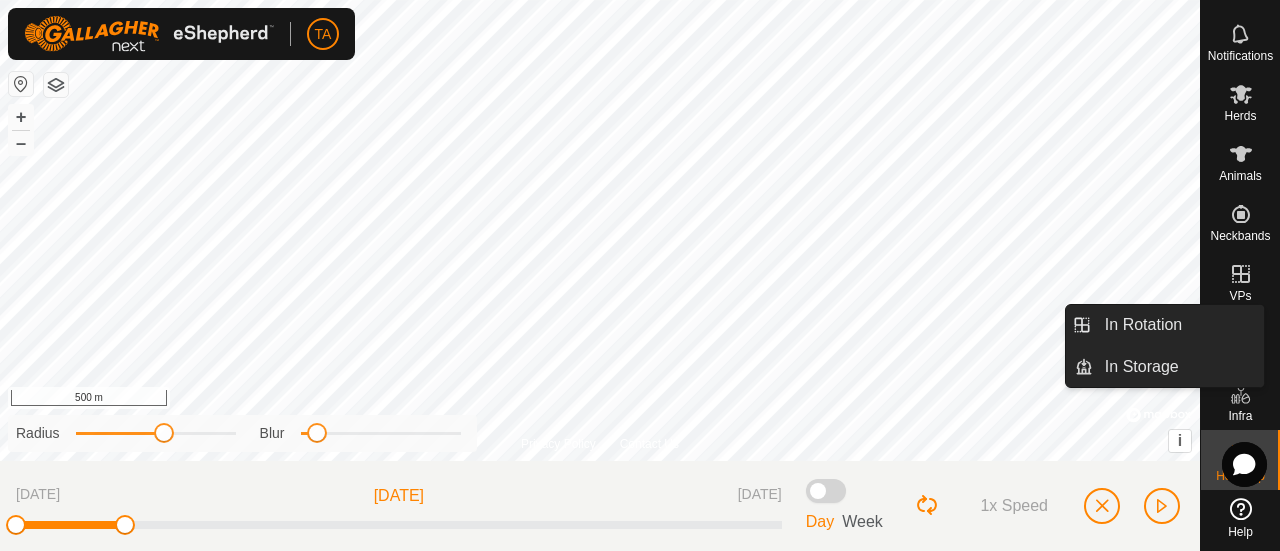 click 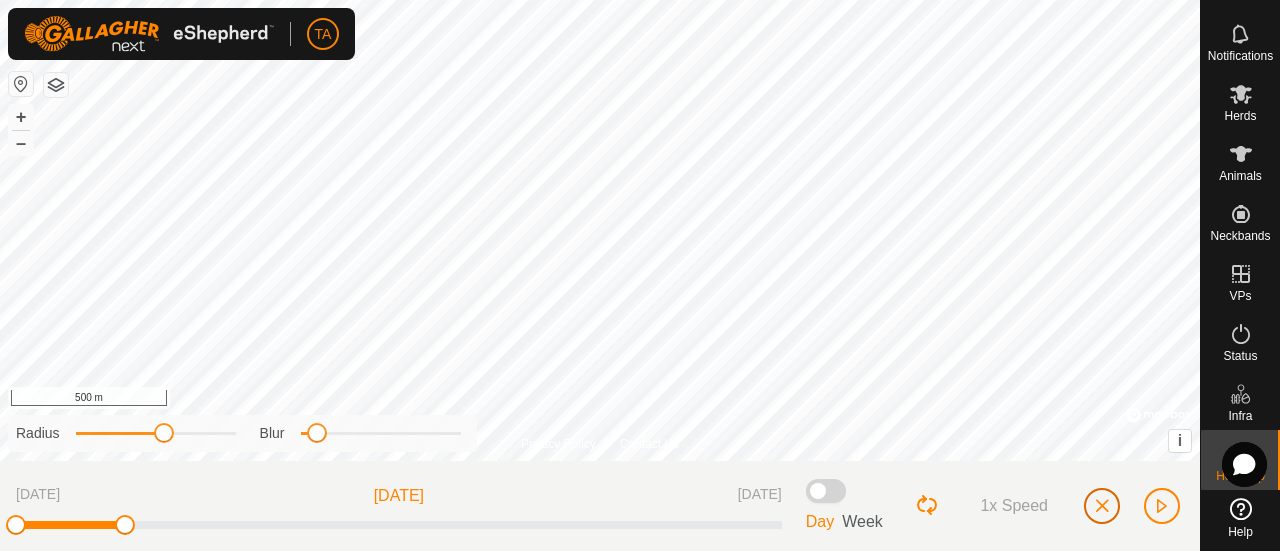 click 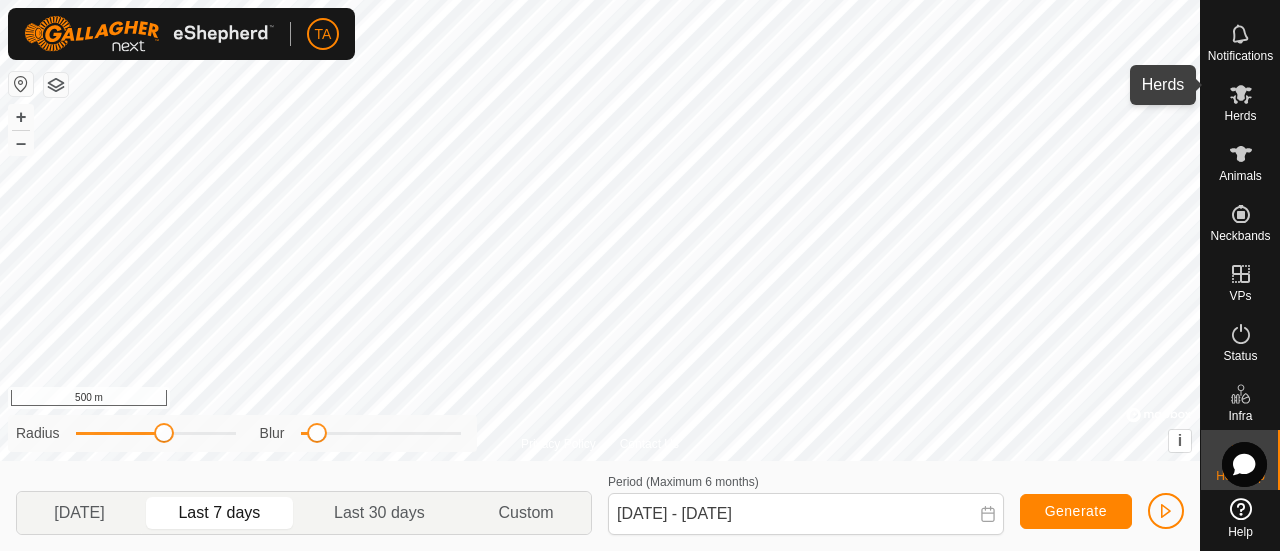 click on "Herds" at bounding box center (1240, 116) 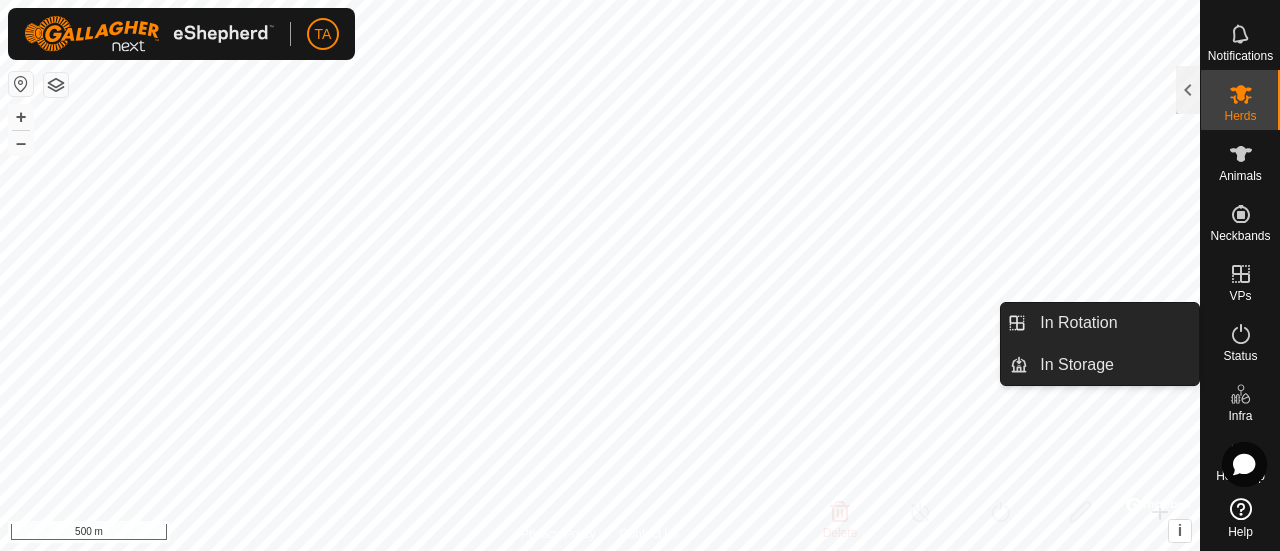 click on "In Rotation" at bounding box center (1113, 323) 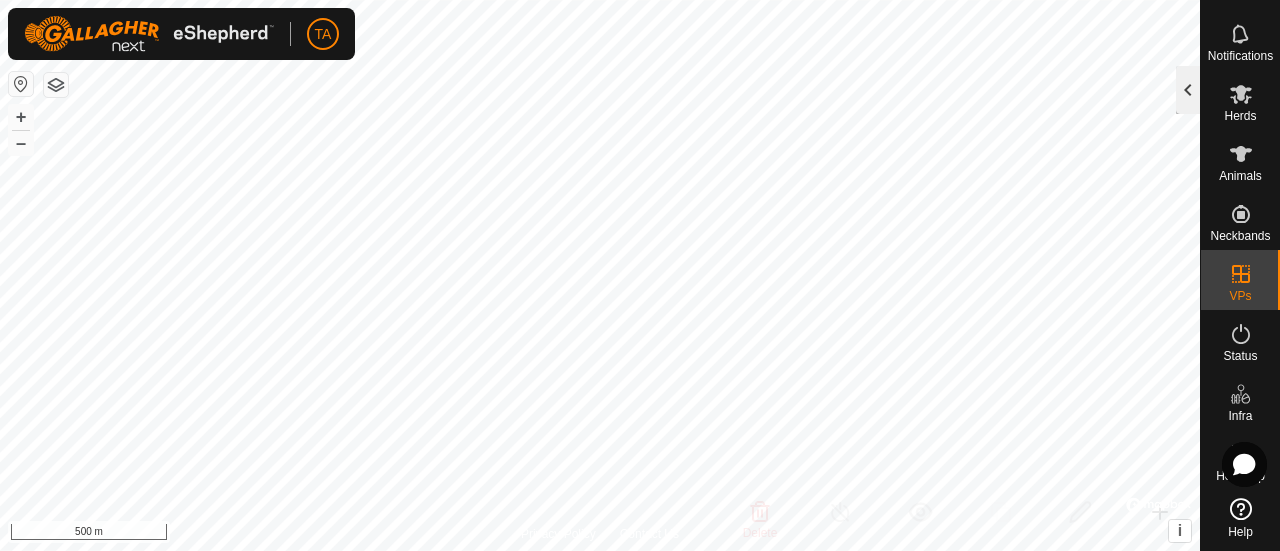 click 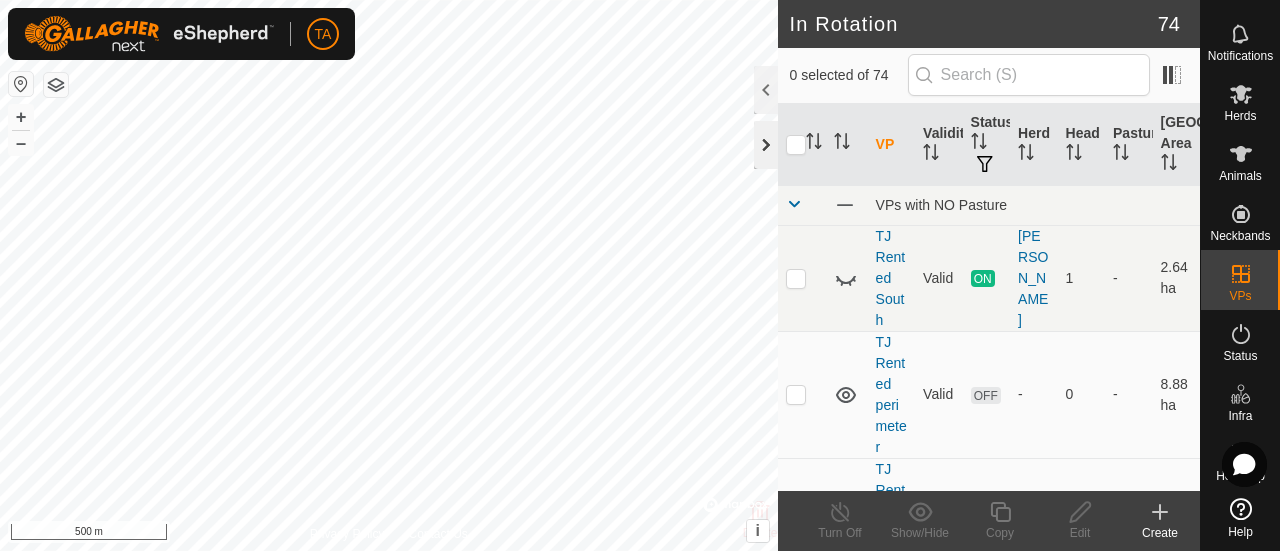 click 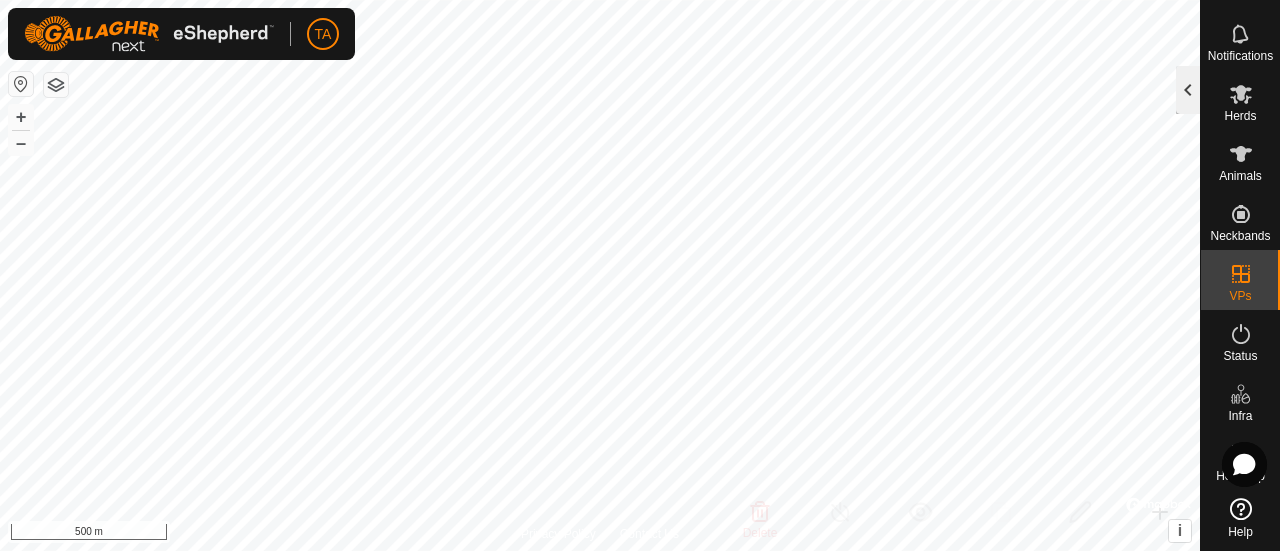 click 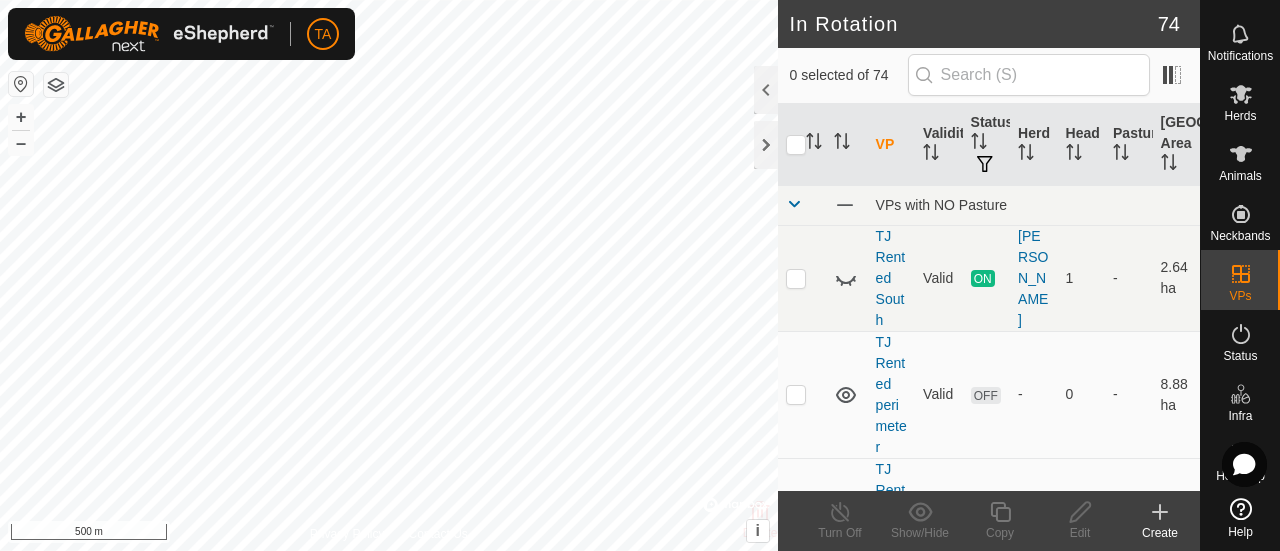 click 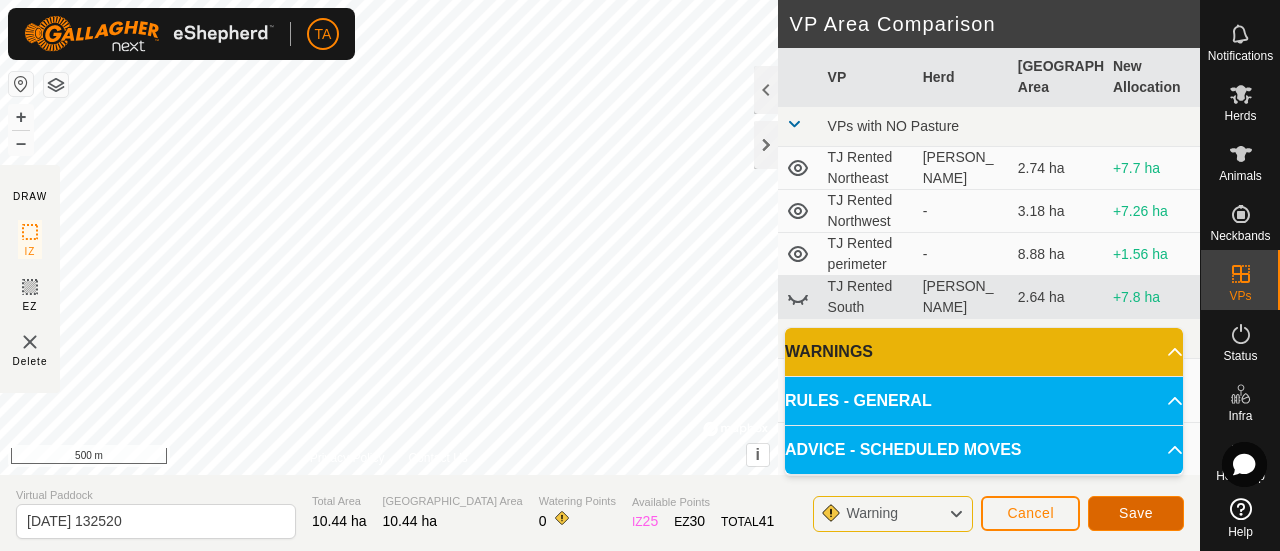 click on "Save" 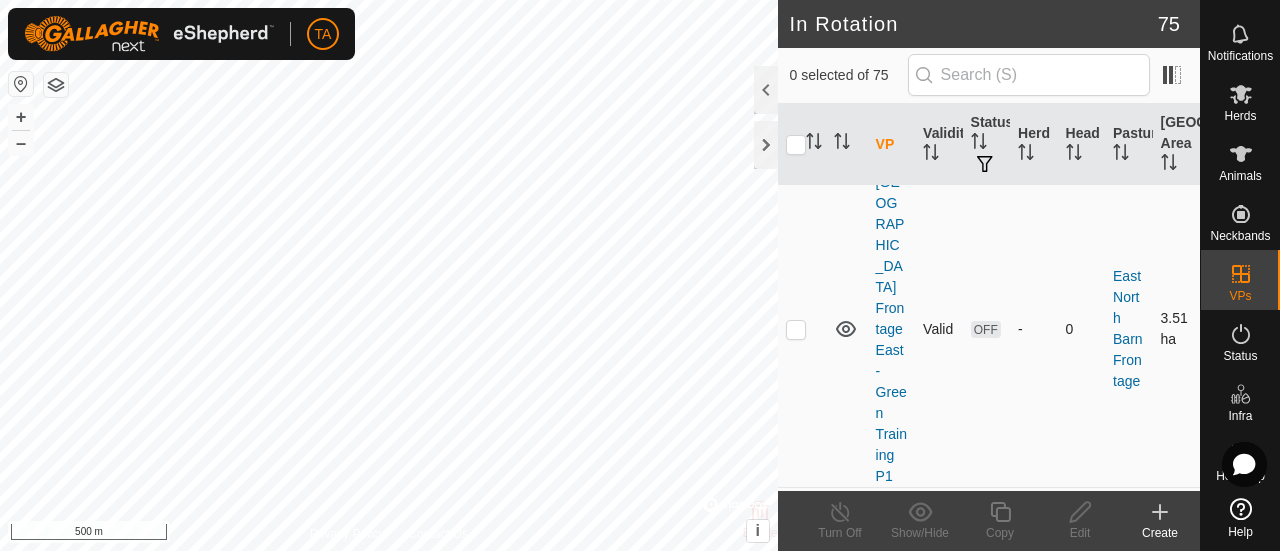 scroll, scrollTop: 1405, scrollLeft: 0, axis: vertical 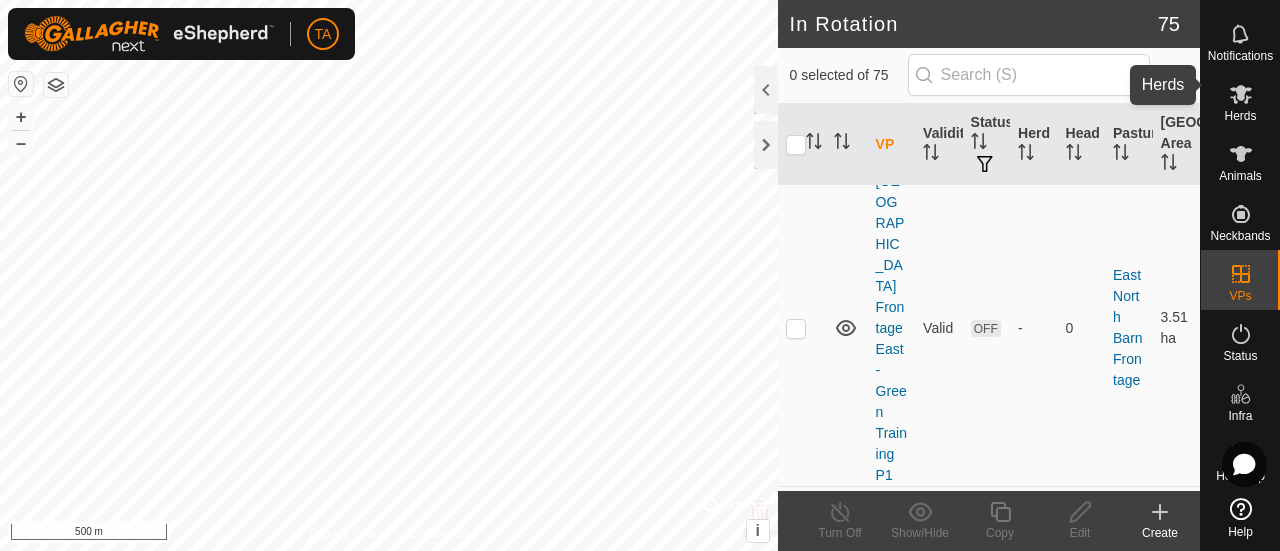 click at bounding box center (1241, 94) 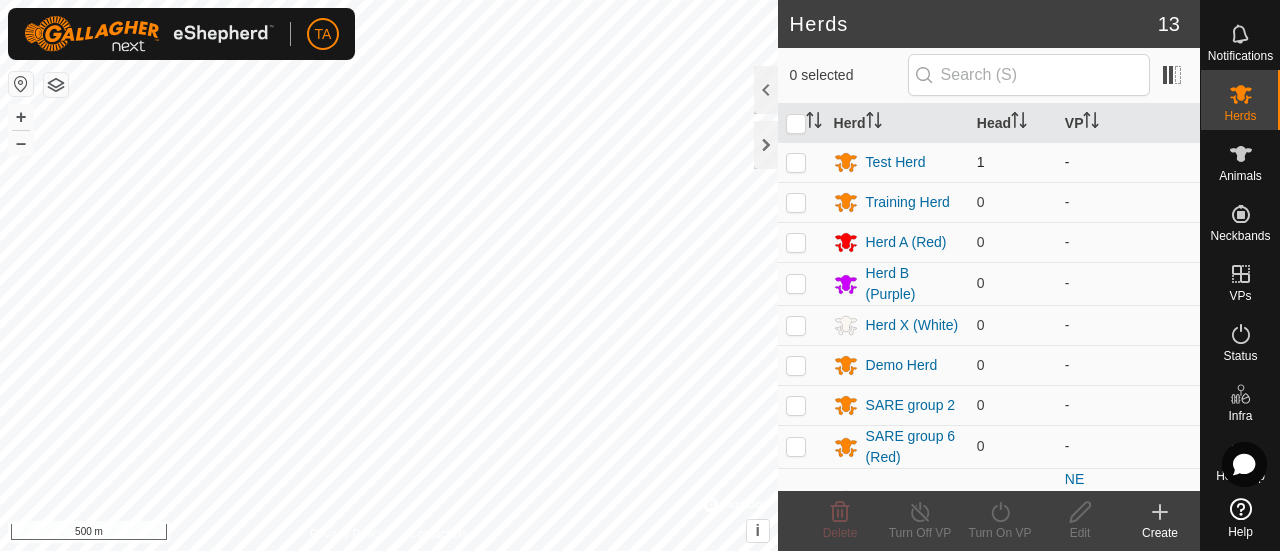 click at bounding box center [796, 162] 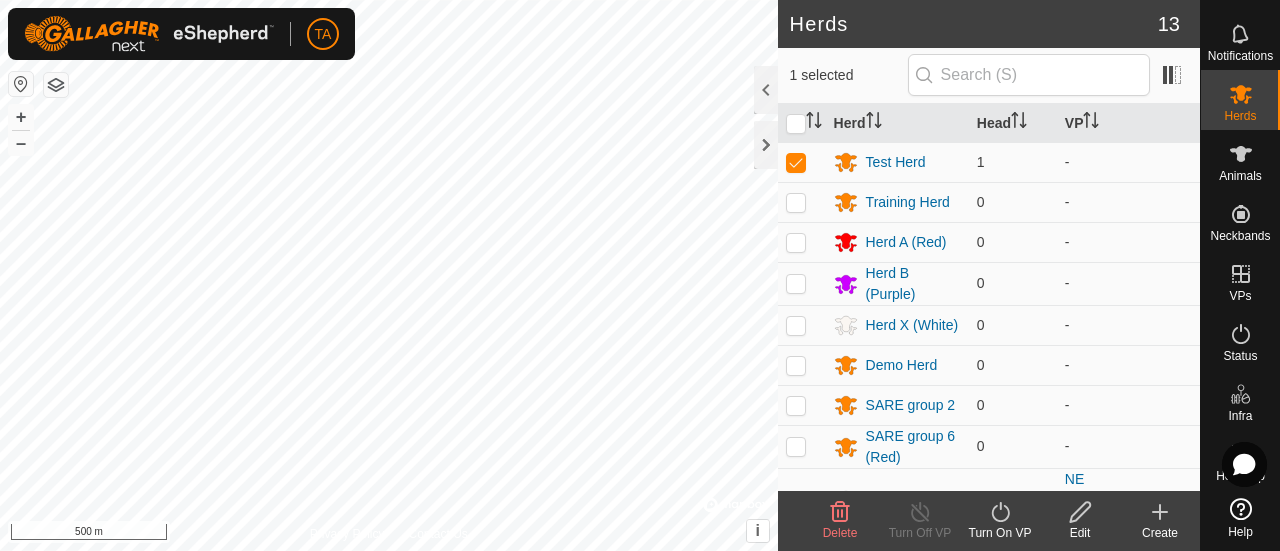 click 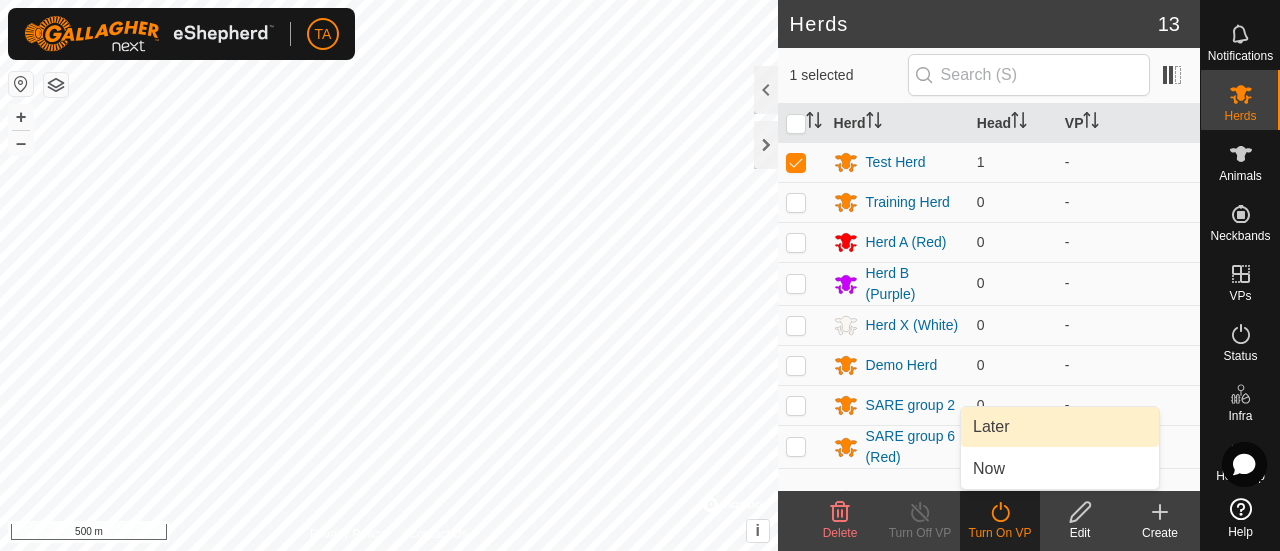 click on "Later" at bounding box center (1060, 427) 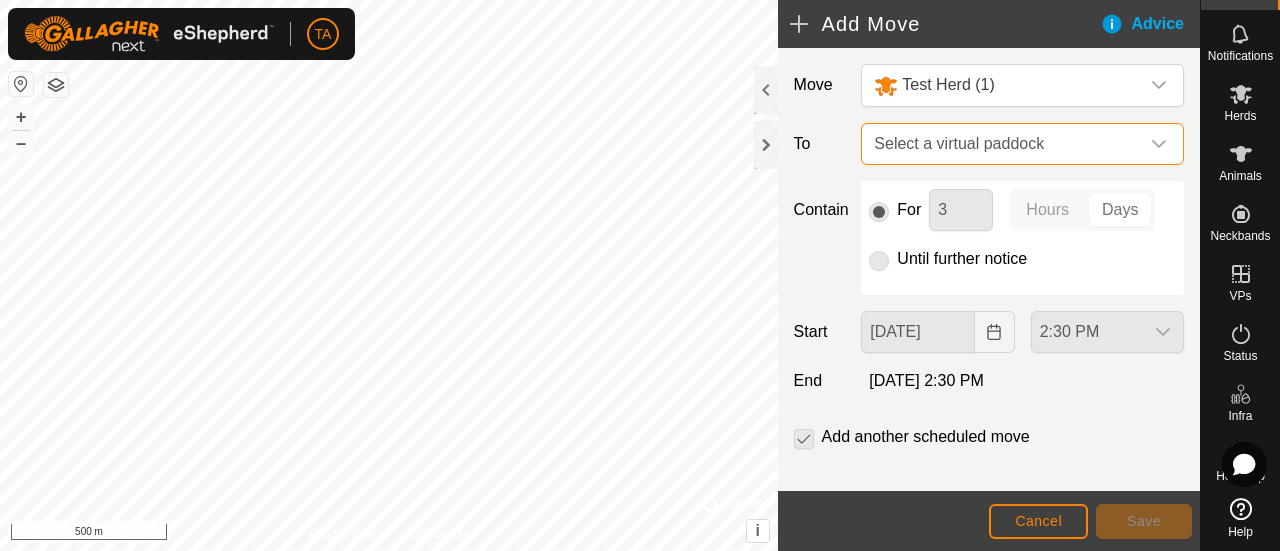 click on "Select a virtual paddock" at bounding box center [1002, 144] 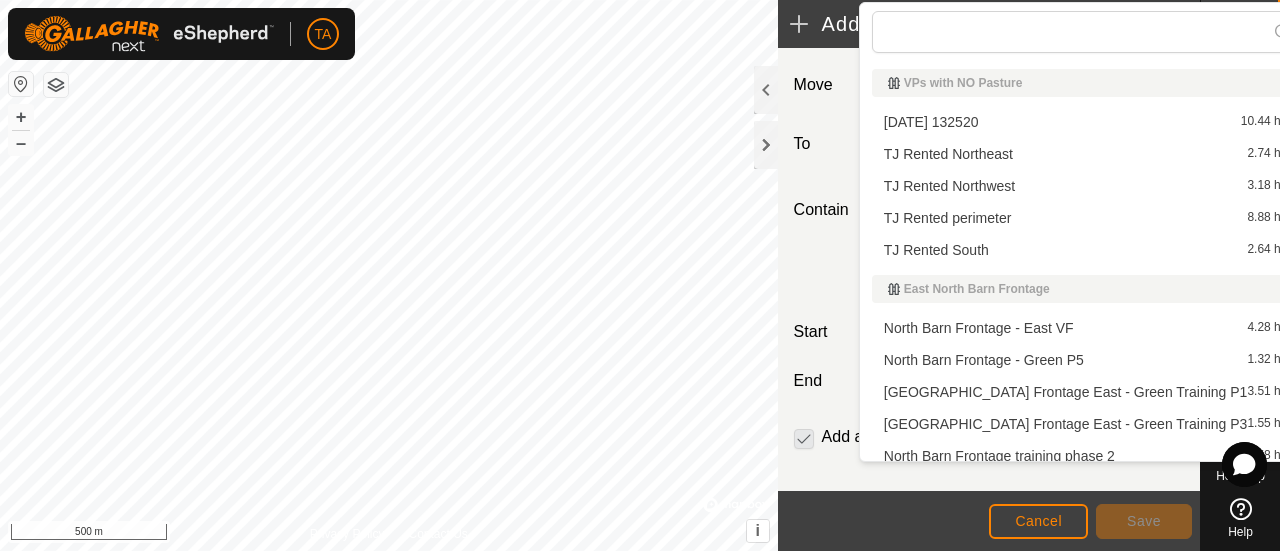 click on "[DATE] 132520  10.44 ha" at bounding box center [1086, 122] 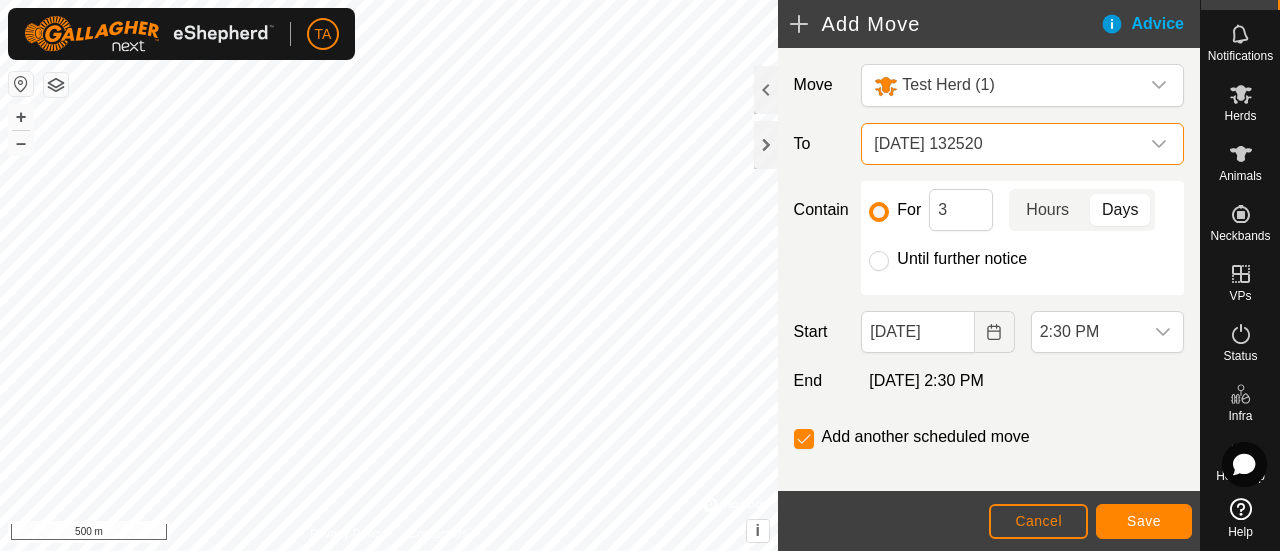 click on "Hours" 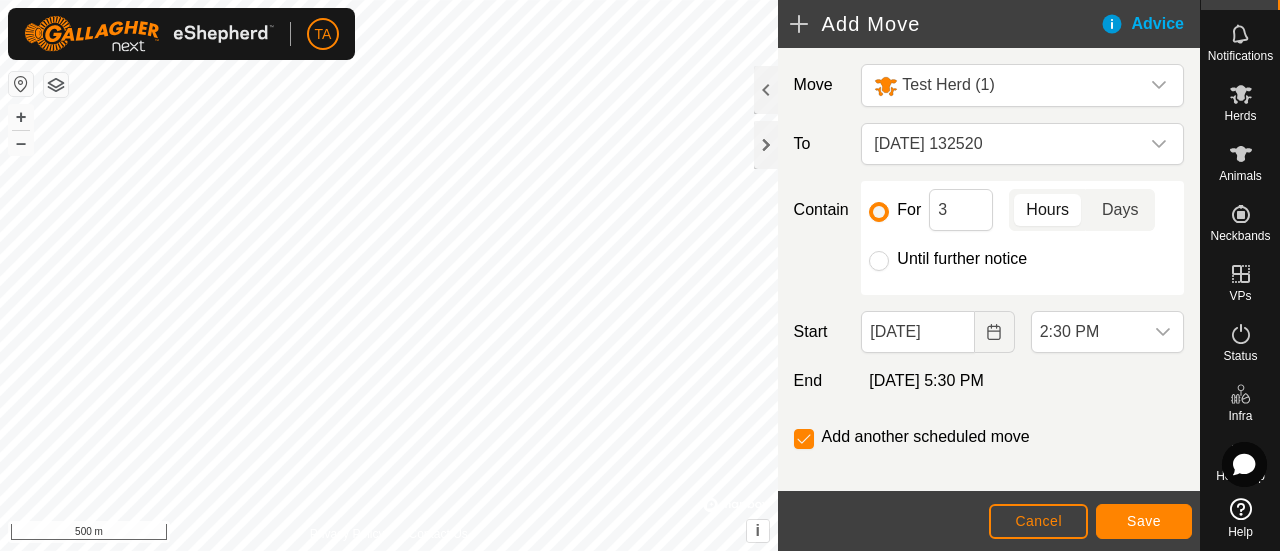 click on "Days" 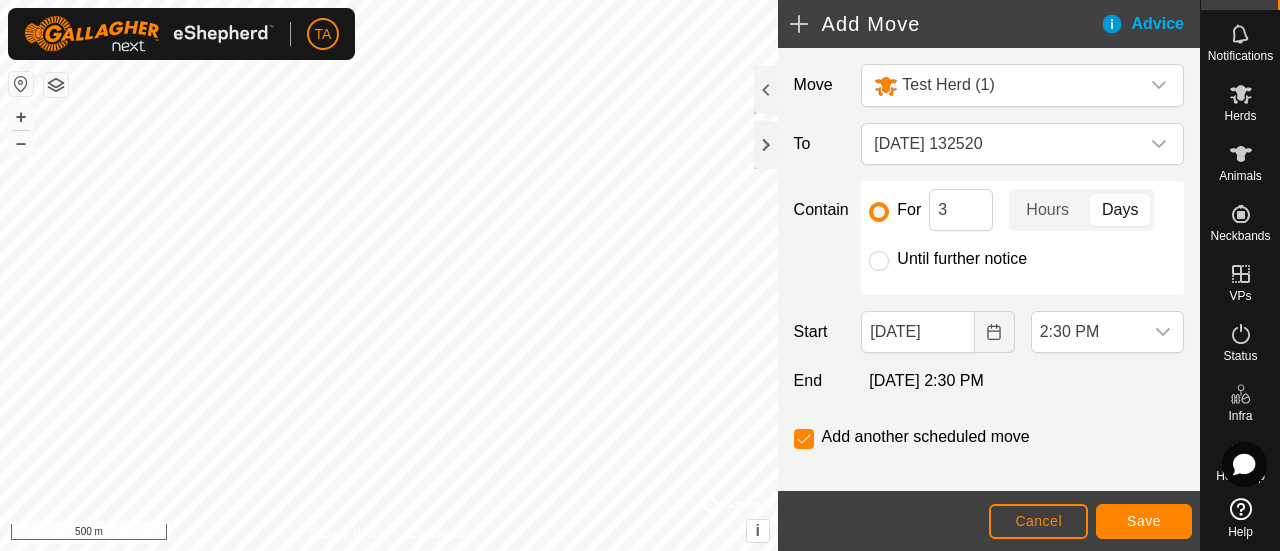 scroll, scrollTop: 19, scrollLeft: 0, axis: vertical 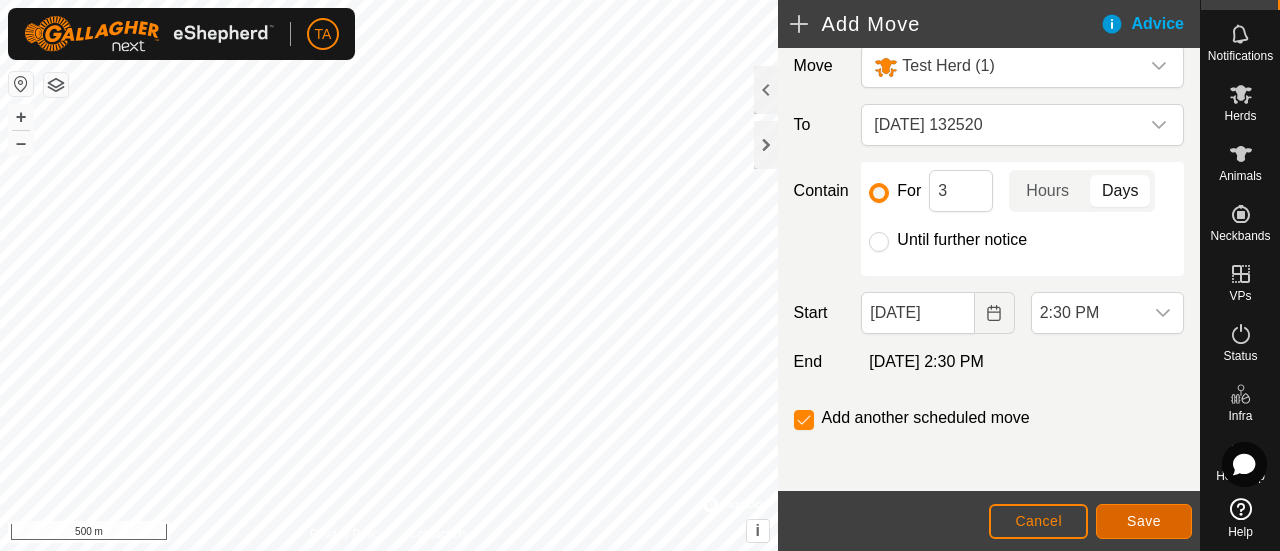 click on "Save" 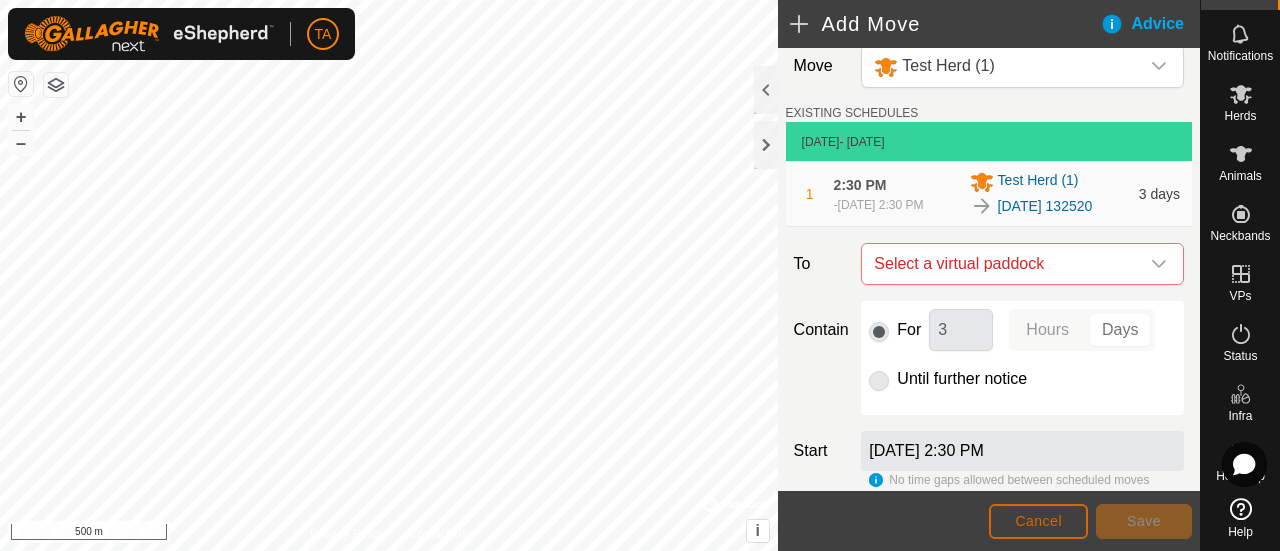 click on "Cancel" 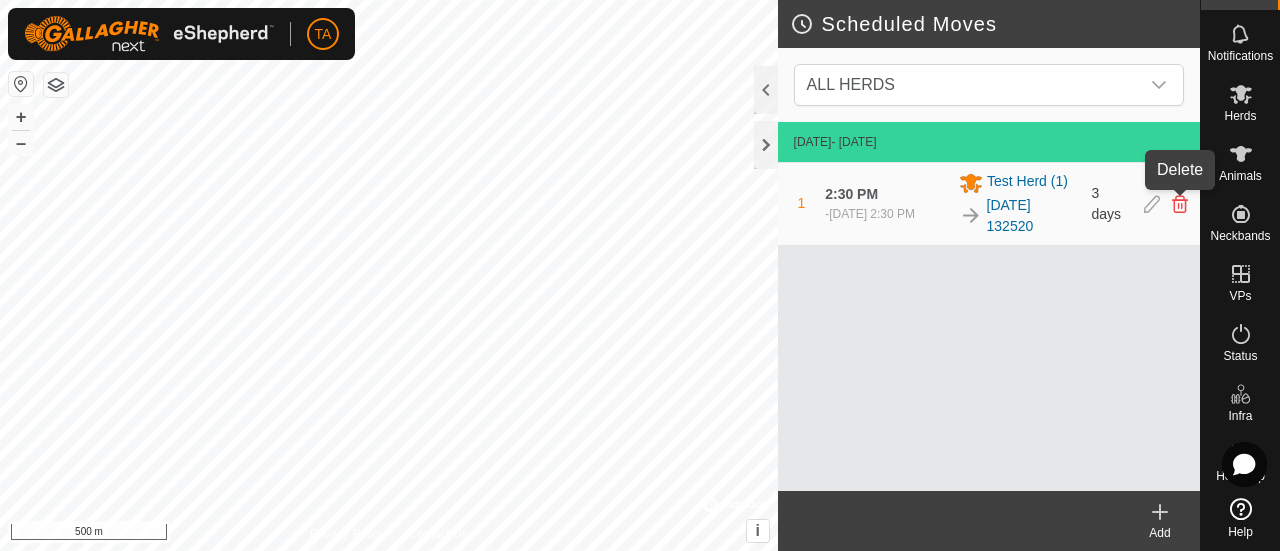 click at bounding box center [1180, 204] 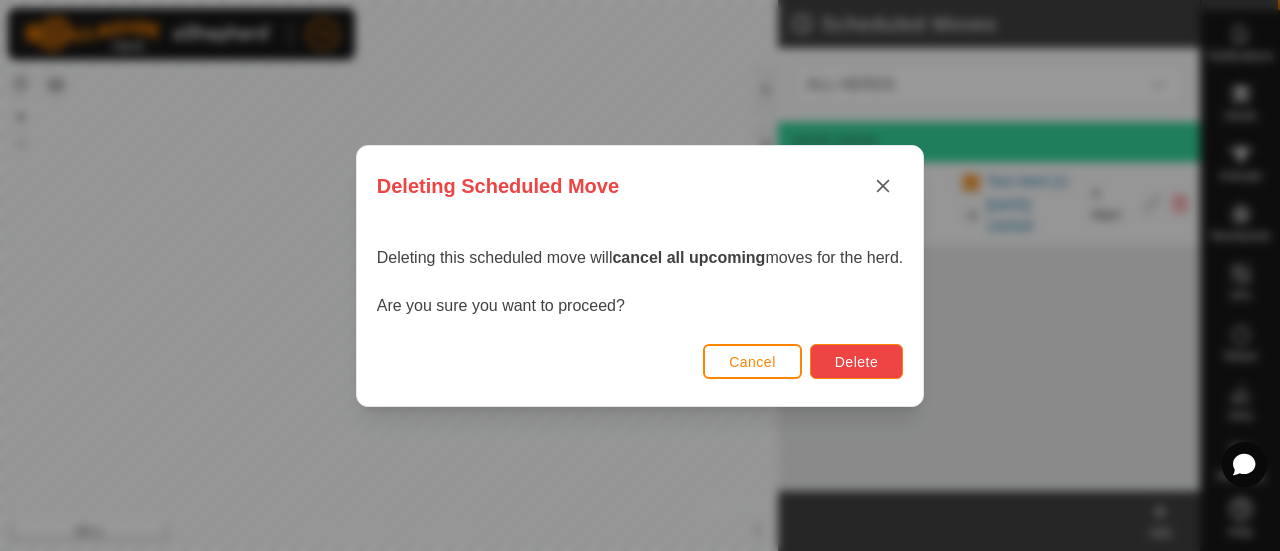click on "Delete" at bounding box center (856, 362) 